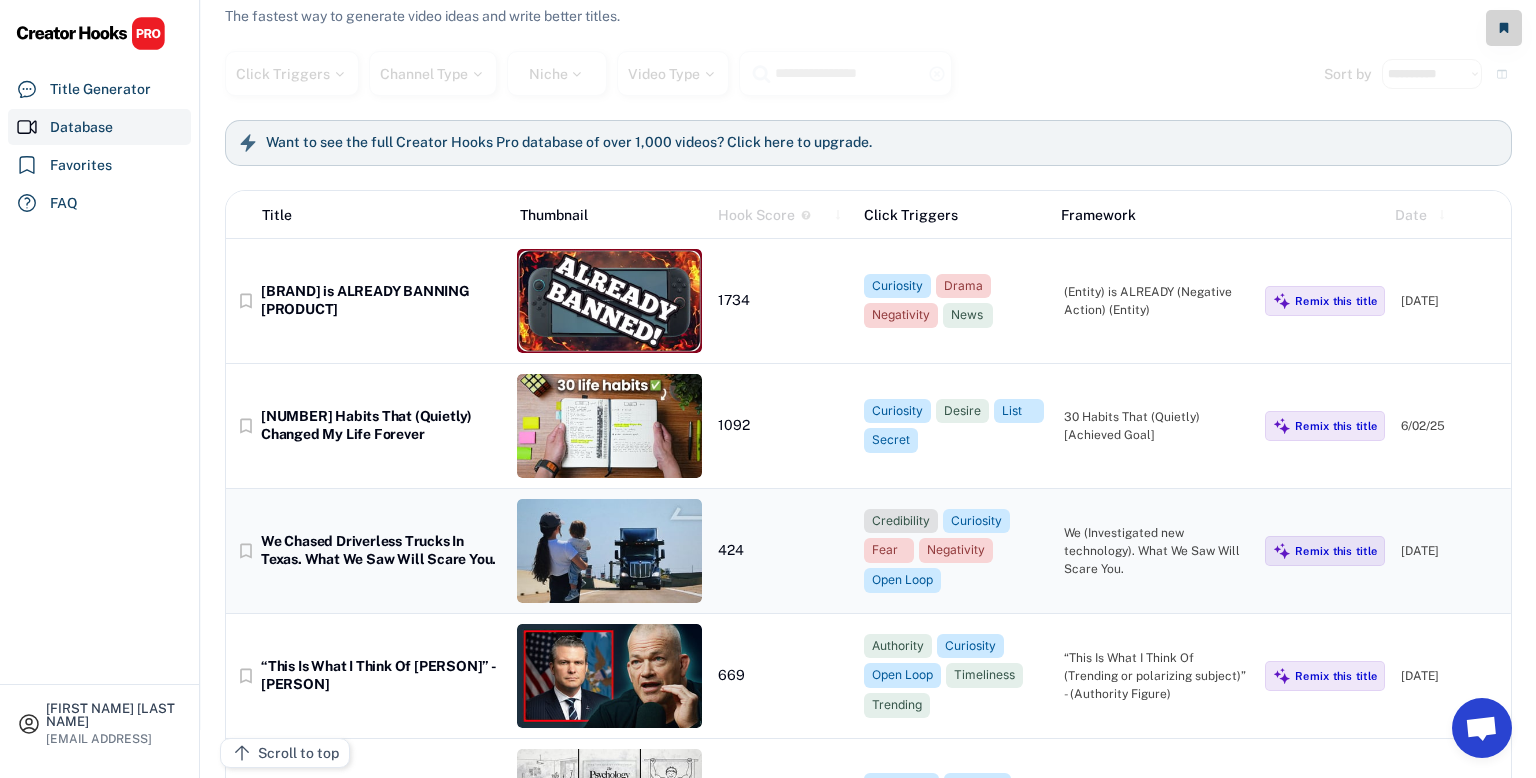 scroll, scrollTop: 0, scrollLeft: 0, axis: both 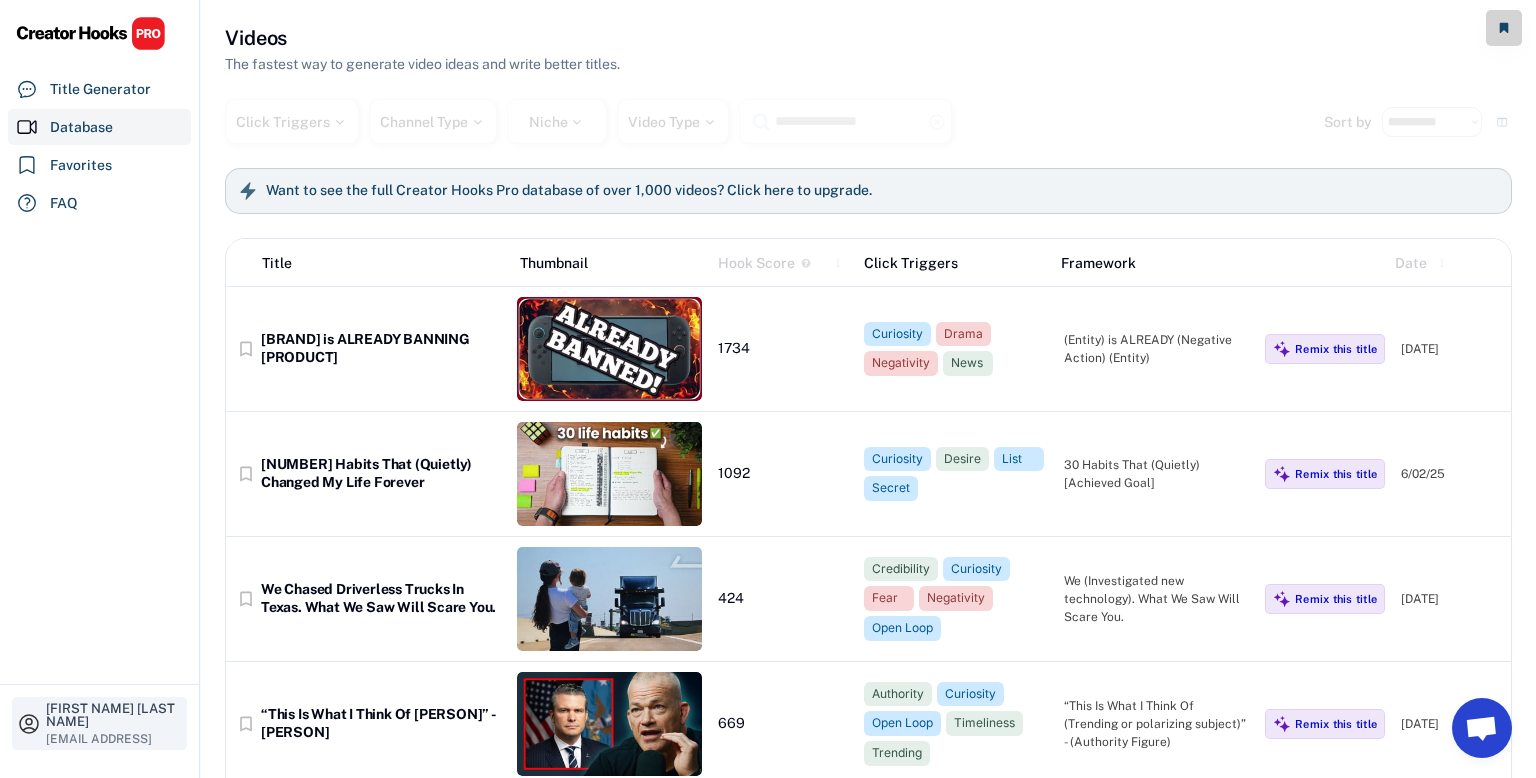 click on "[EMAIL ADDRESS]" at bounding box center [99, 739] 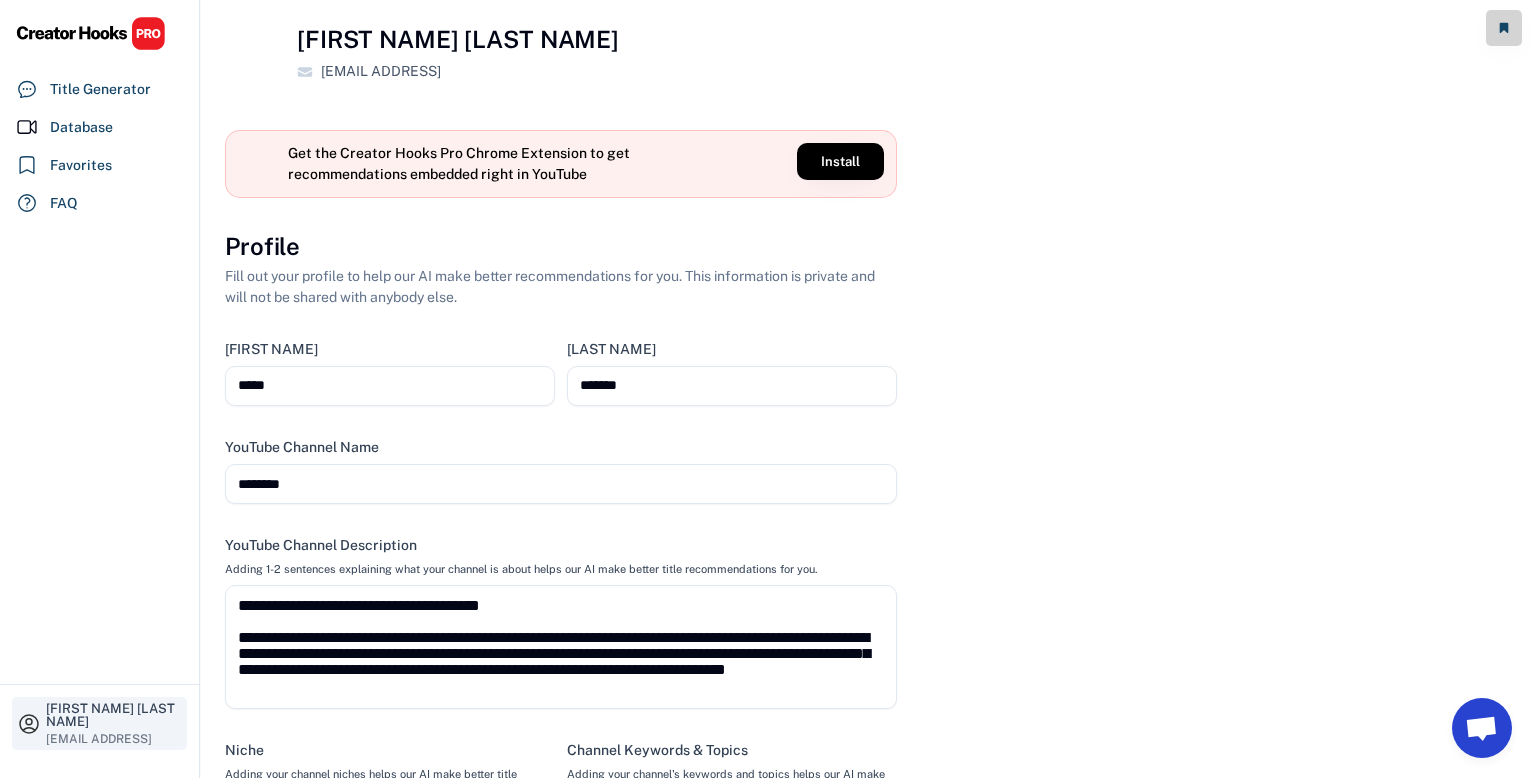 scroll, scrollTop: 102, scrollLeft: 0, axis: vertical 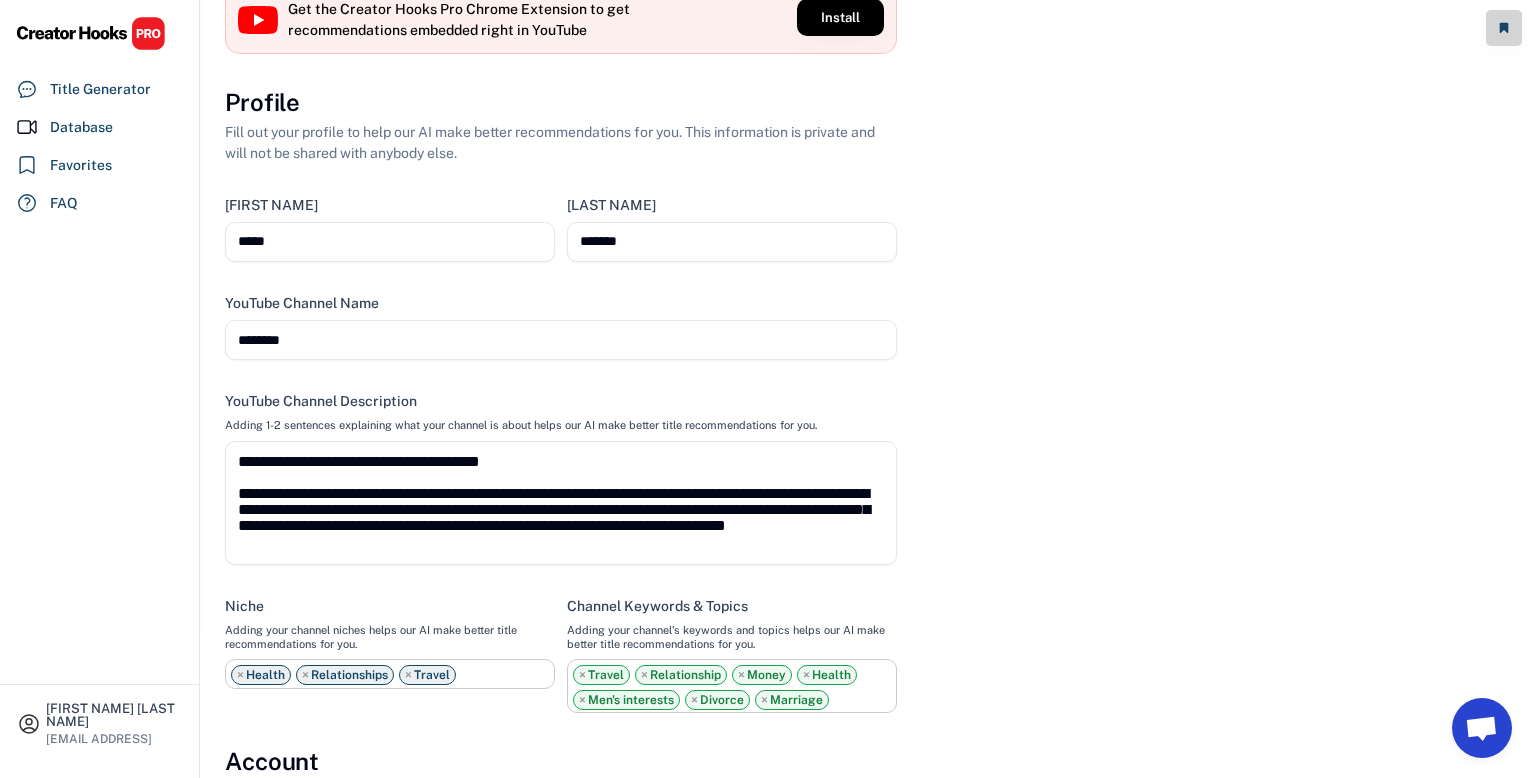 click on "**********" at bounding box center [561, 503] 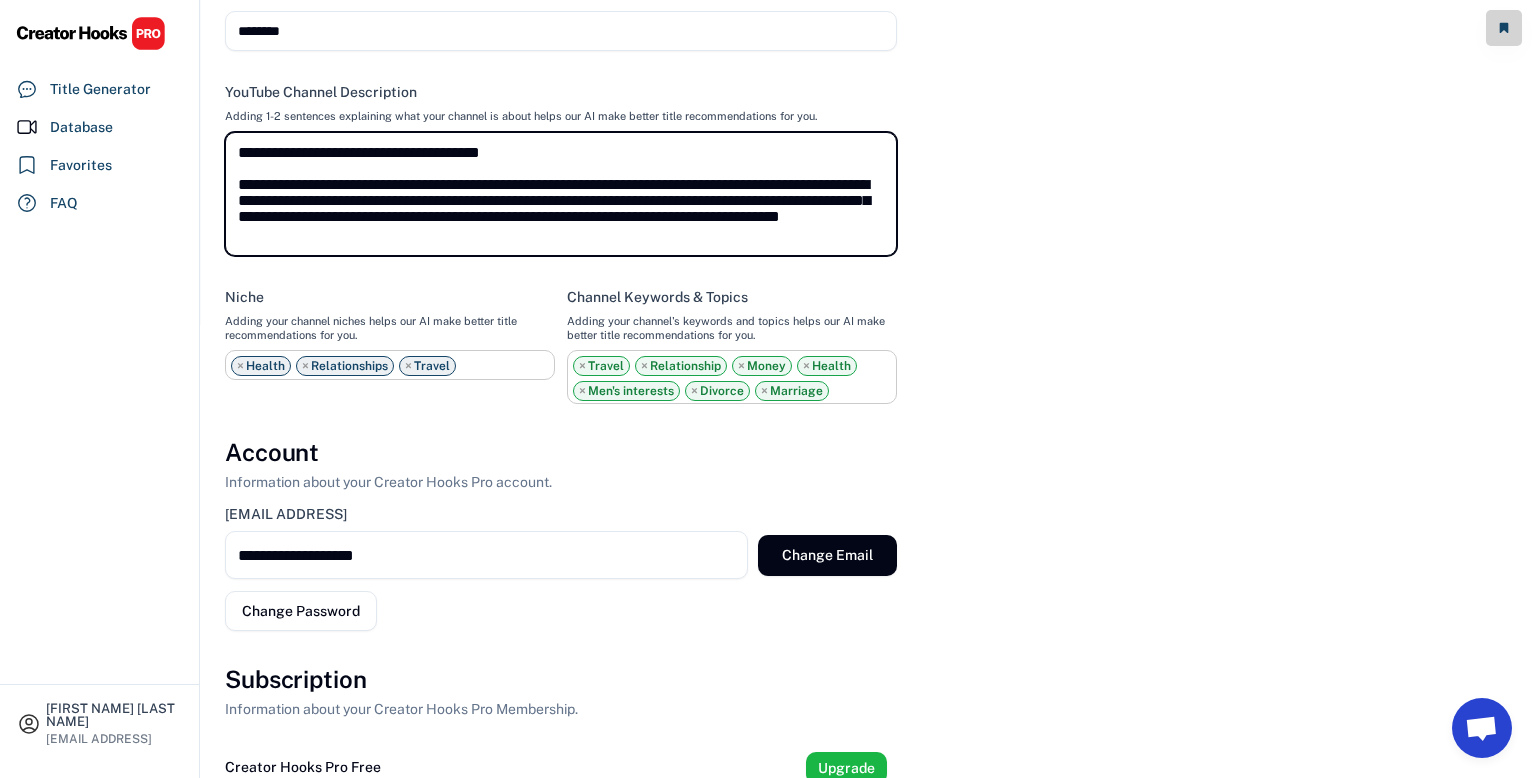 scroll, scrollTop: 556, scrollLeft: 0, axis: vertical 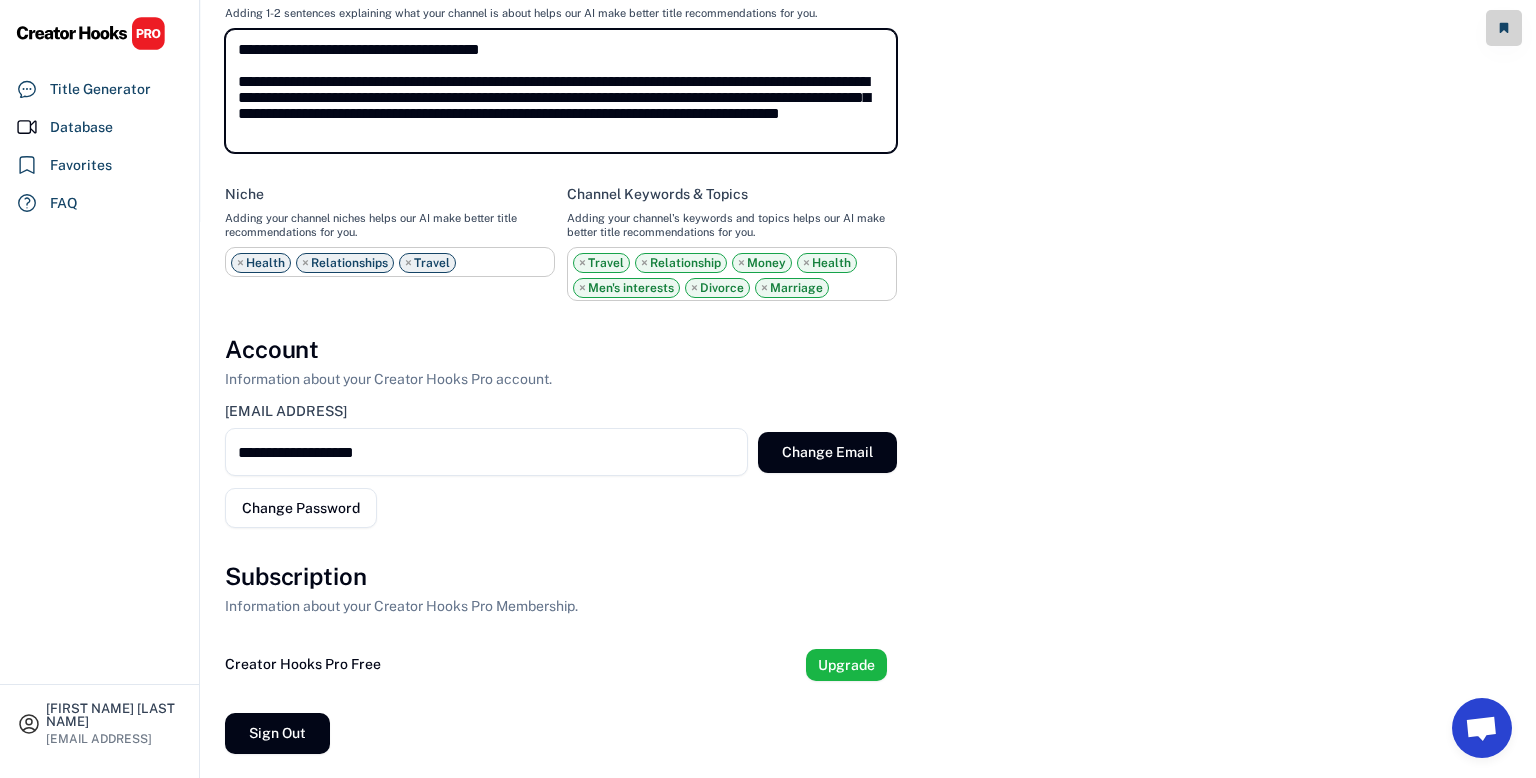 type on "**********" 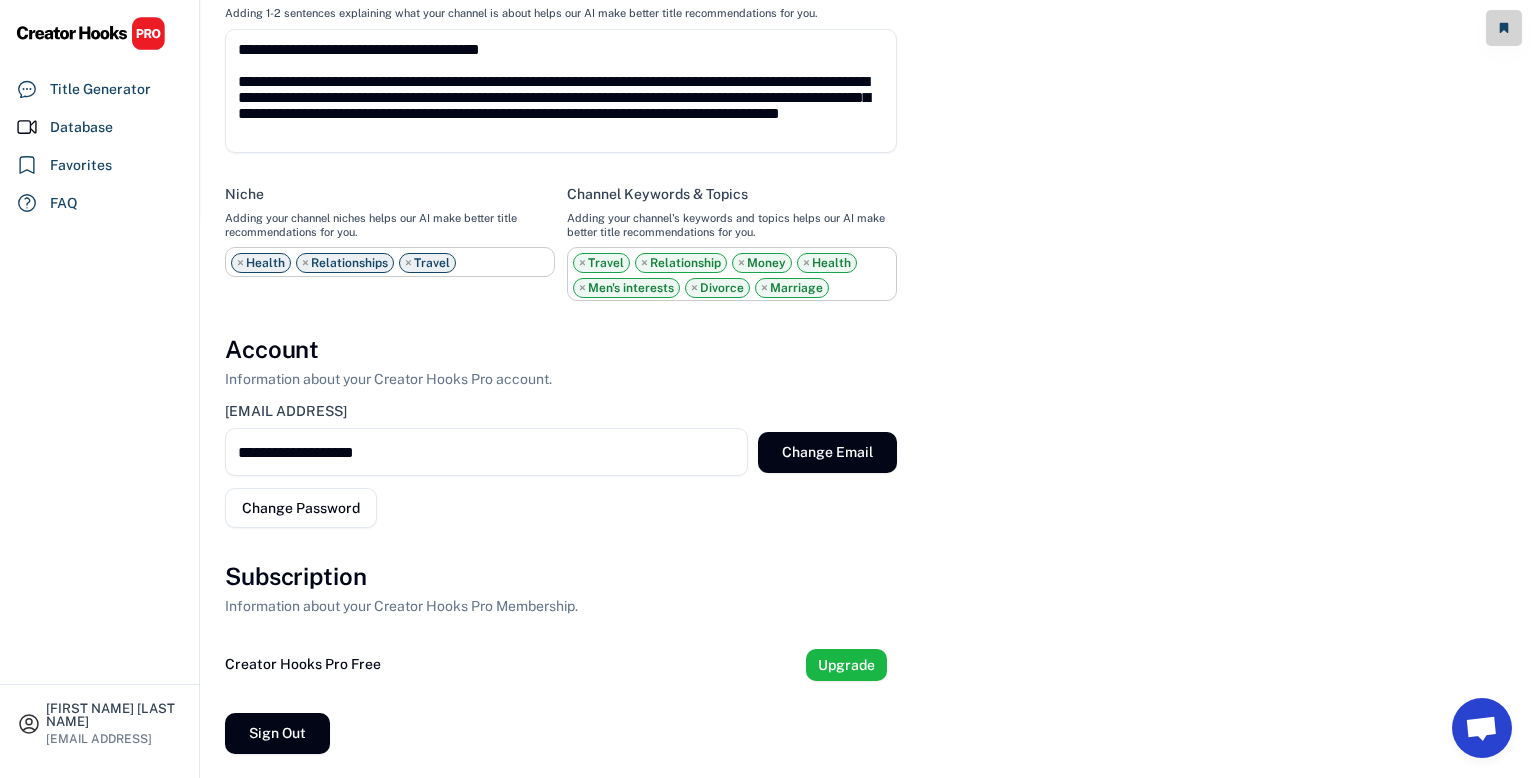 scroll, scrollTop: 628, scrollLeft: 0, axis: vertical 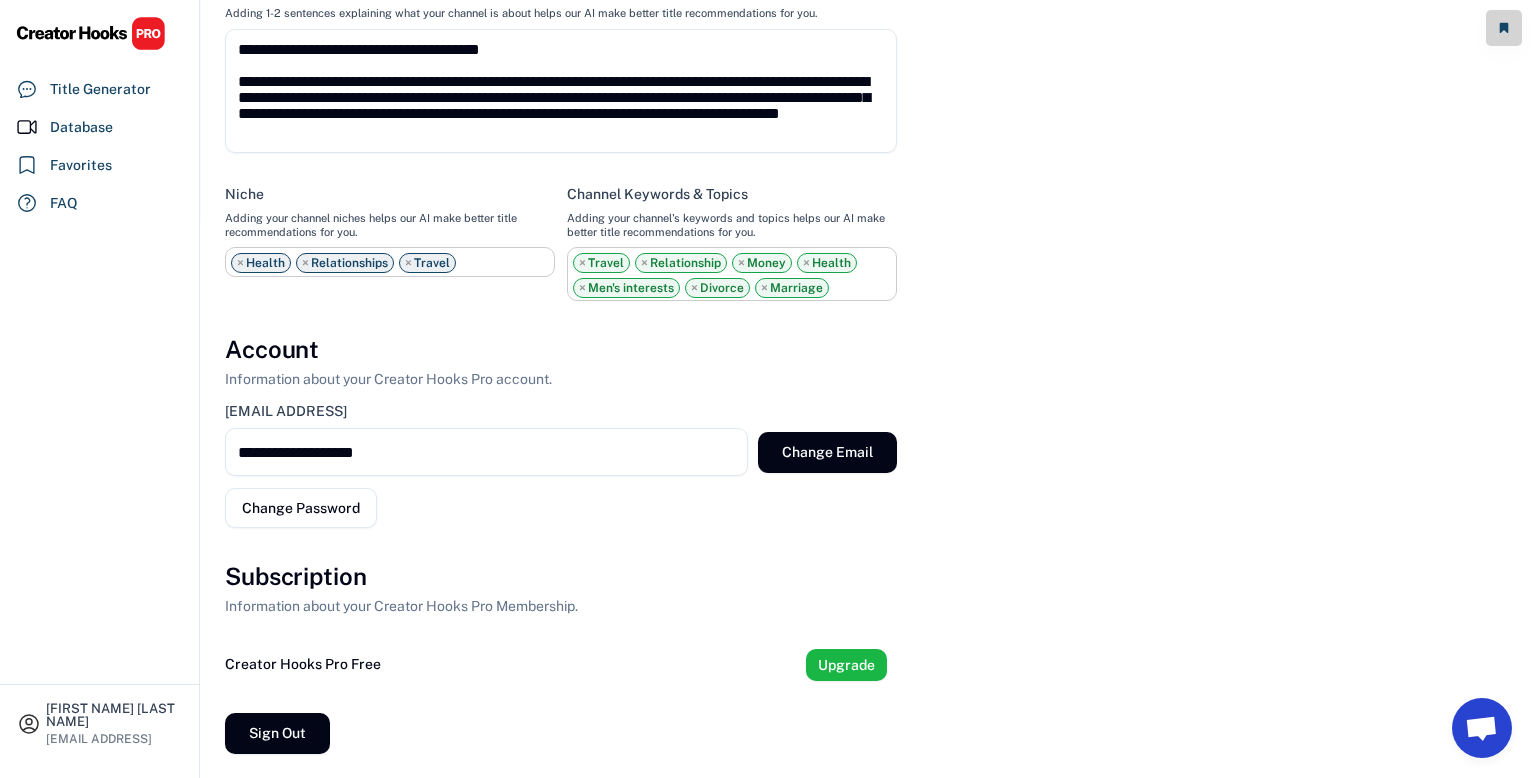 click on "Upgrade" at bounding box center (846, 665) 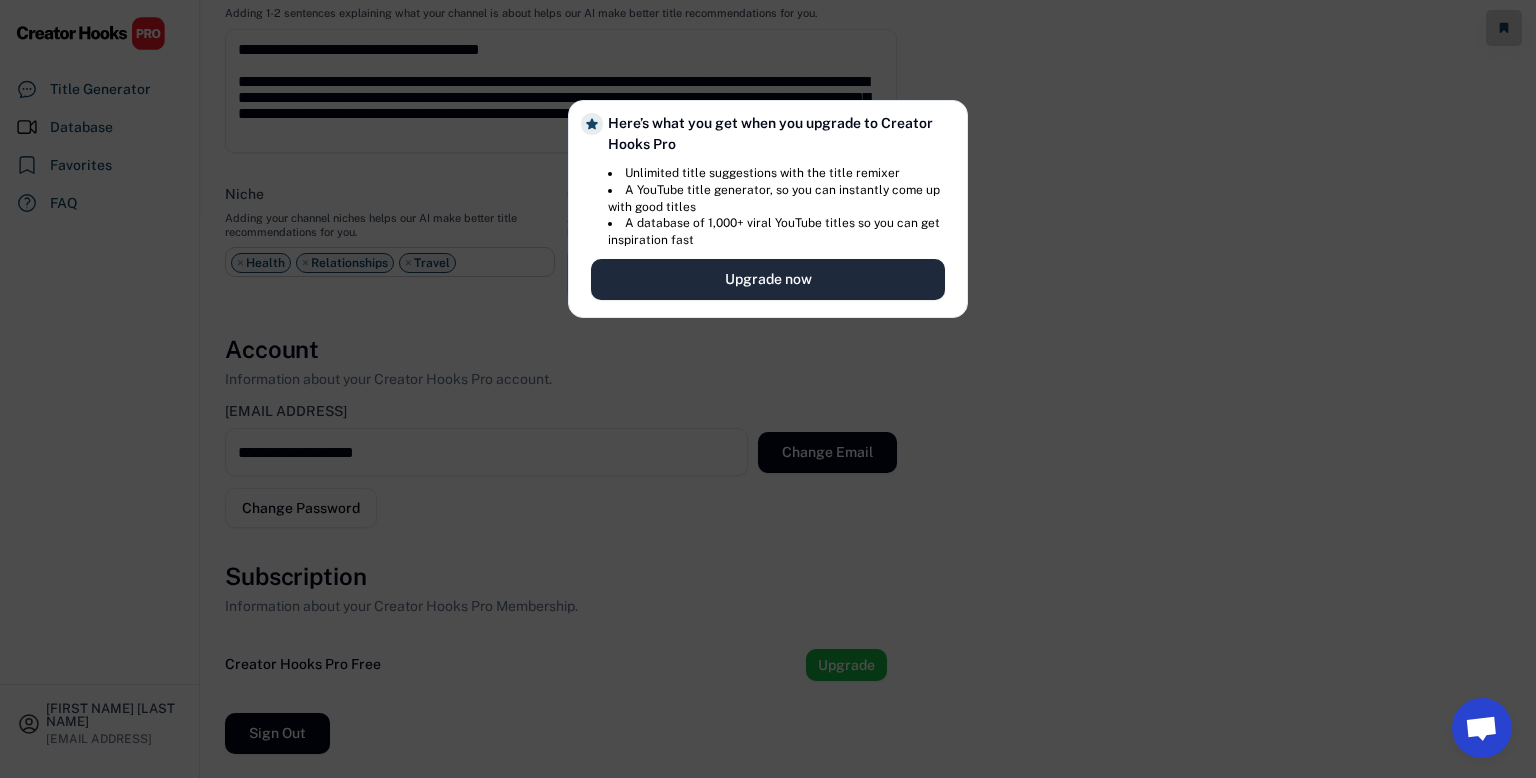 click on "Upgrade now" at bounding box center [768, 279] 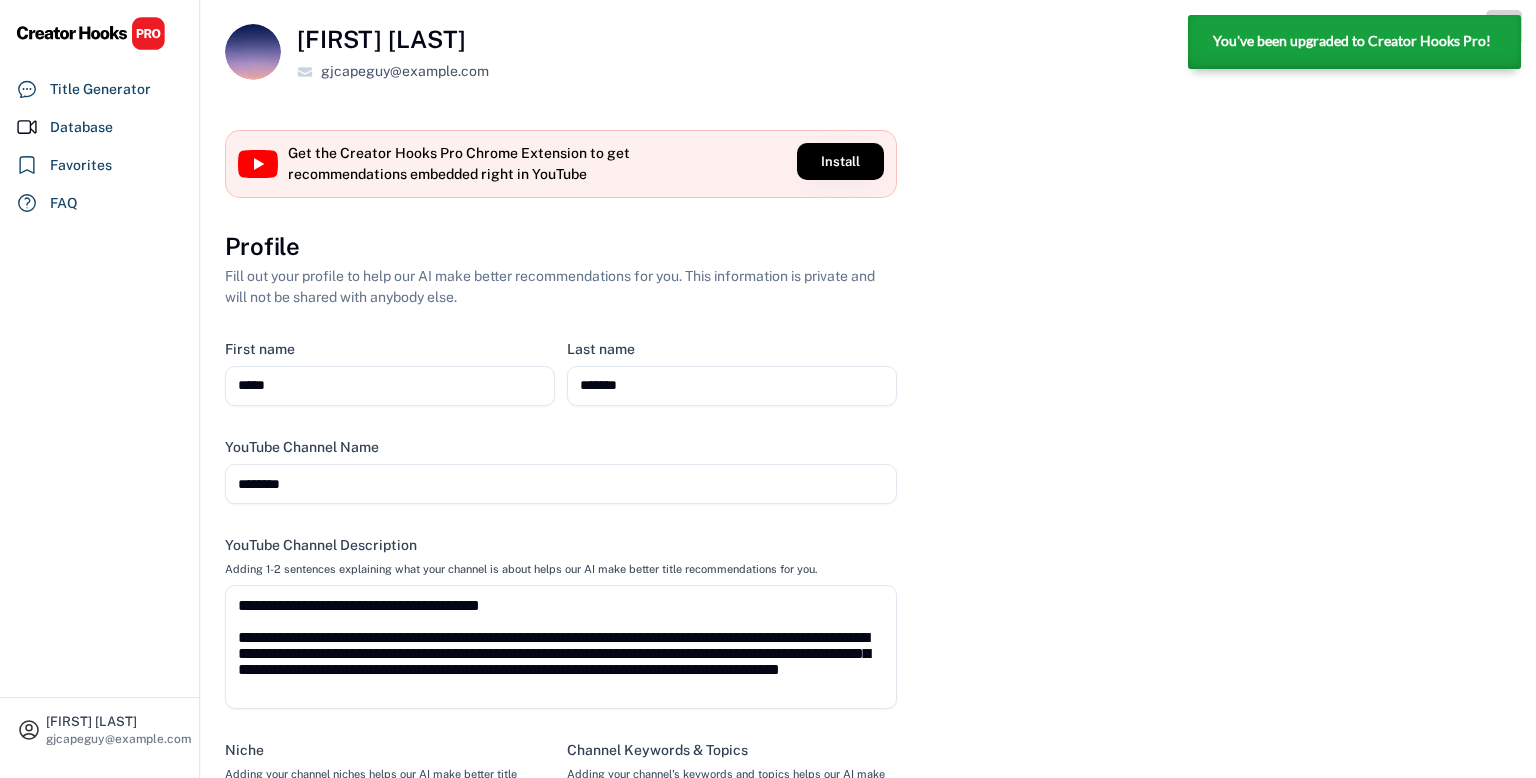 scroll, scrollTop: 0, scrollLeft: 0, axis: both 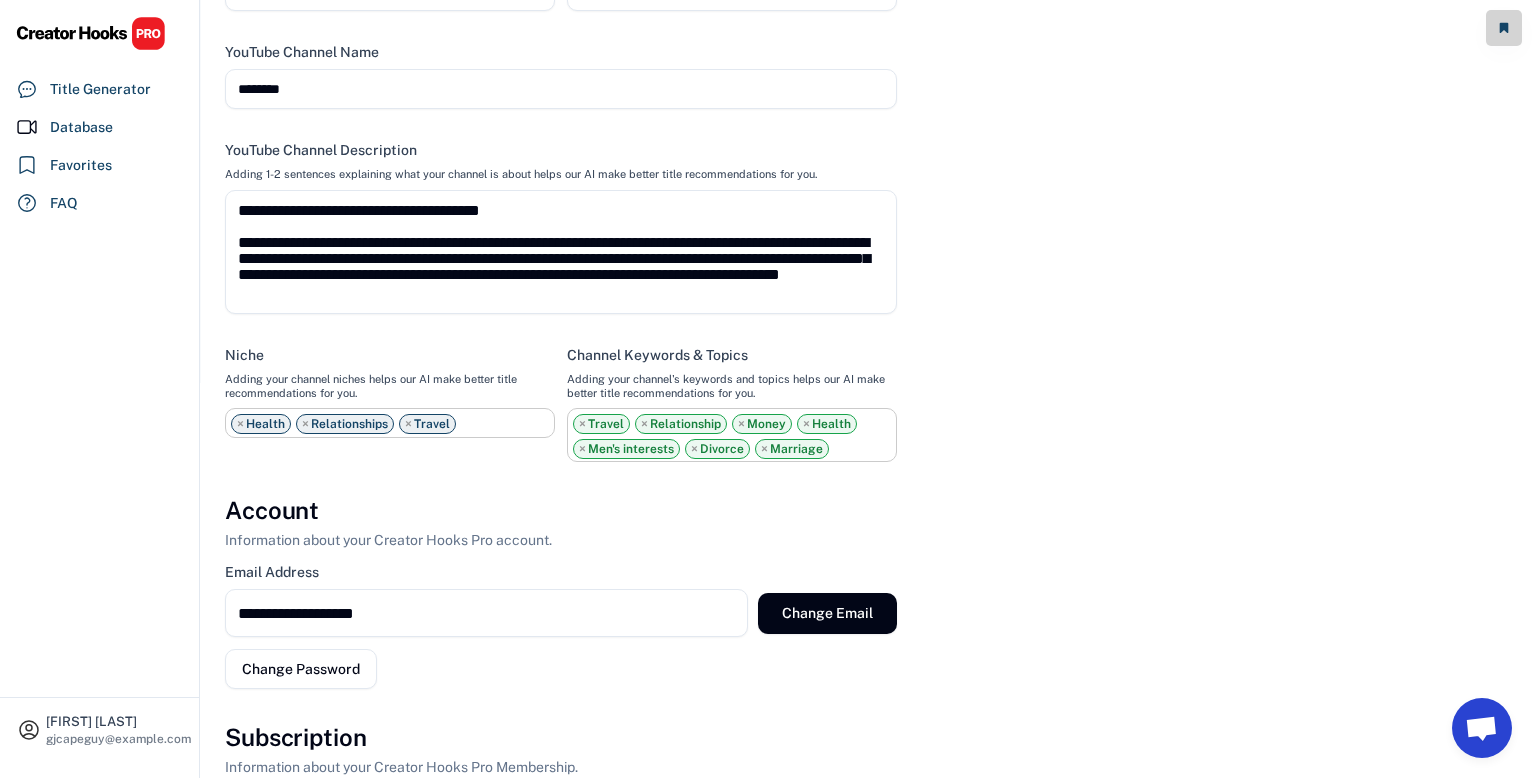 click at bounding box center (561, 89) 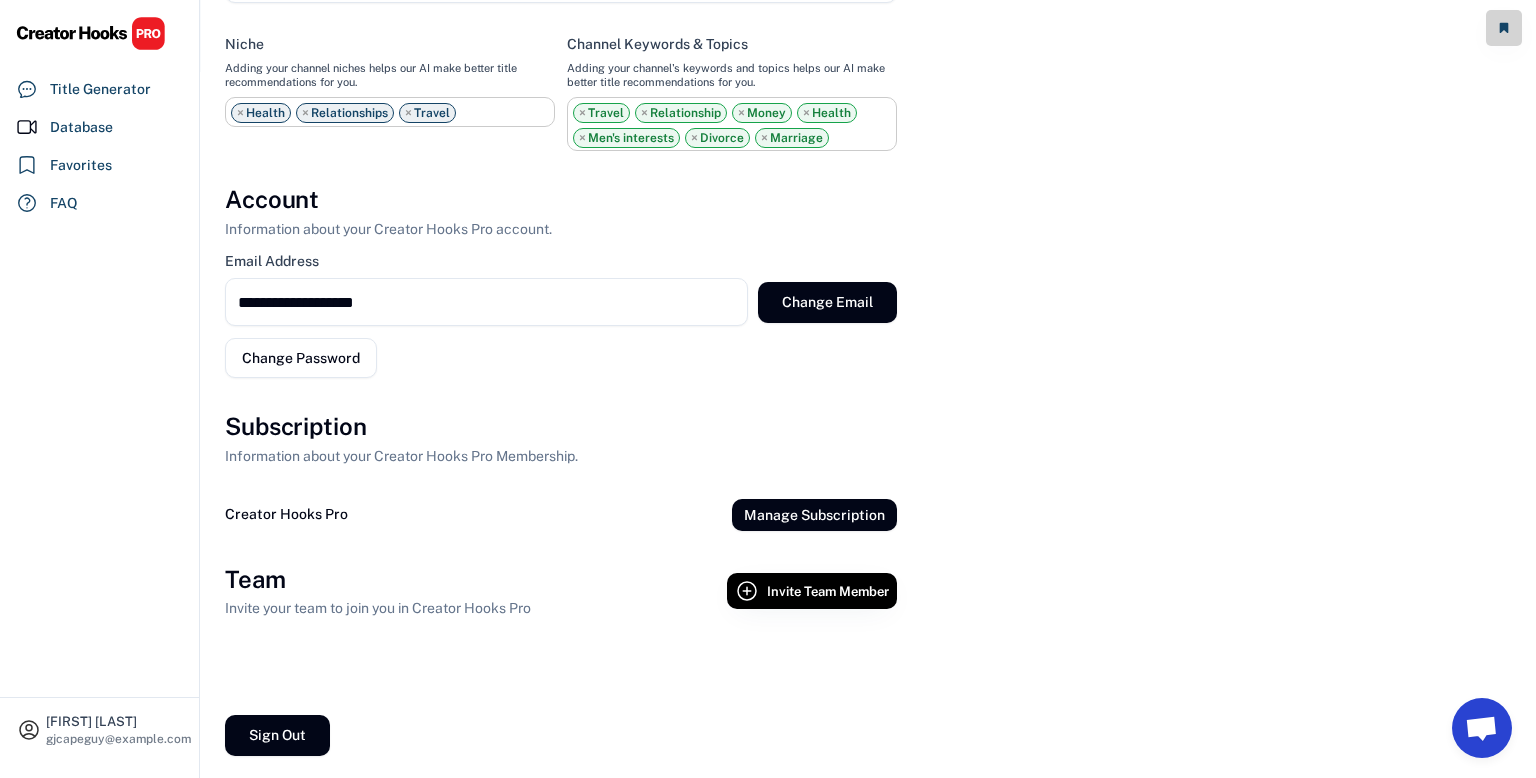 scroll, scrollTop: 708, scrollLeft: 0, axis: vertical 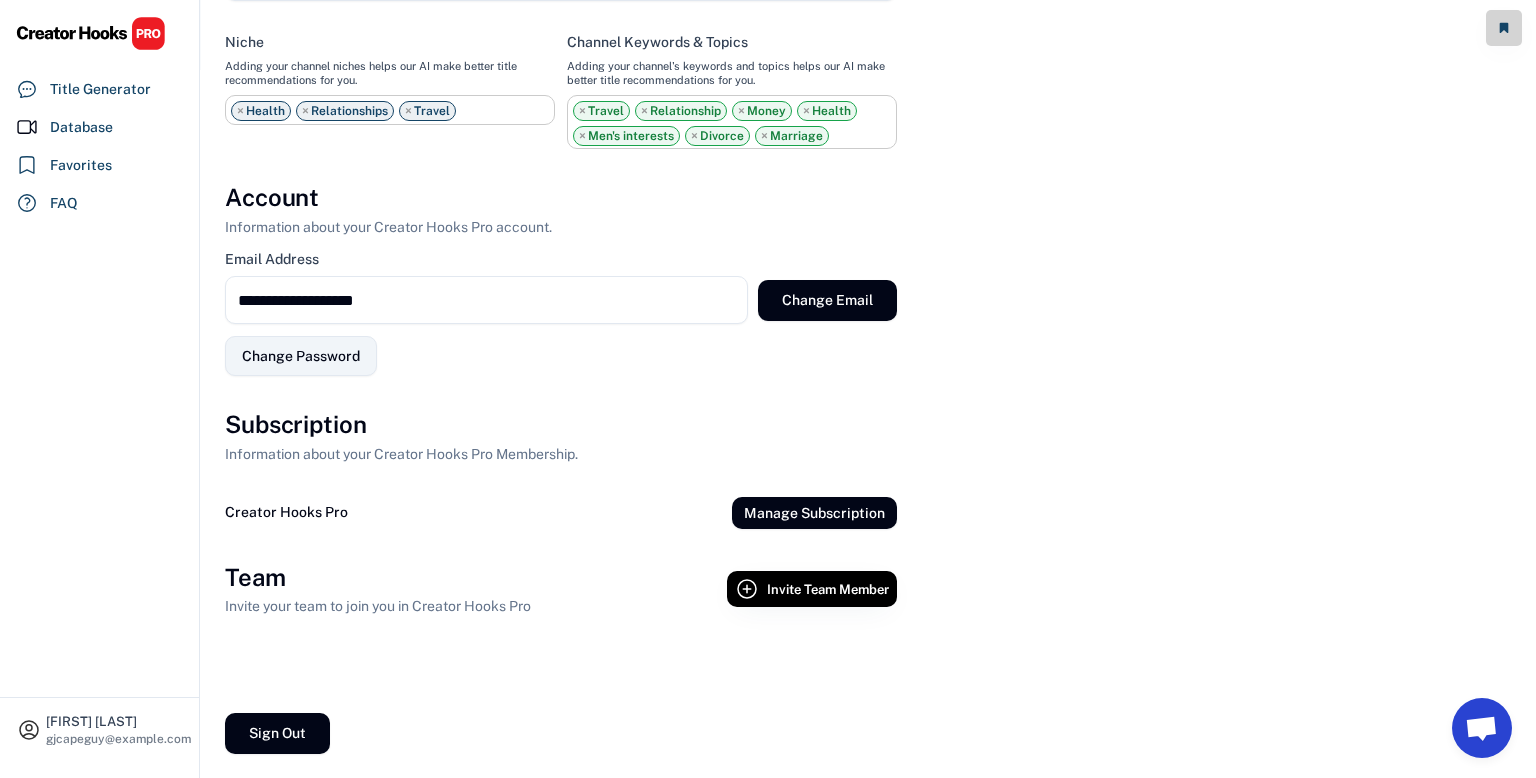 type on "********" 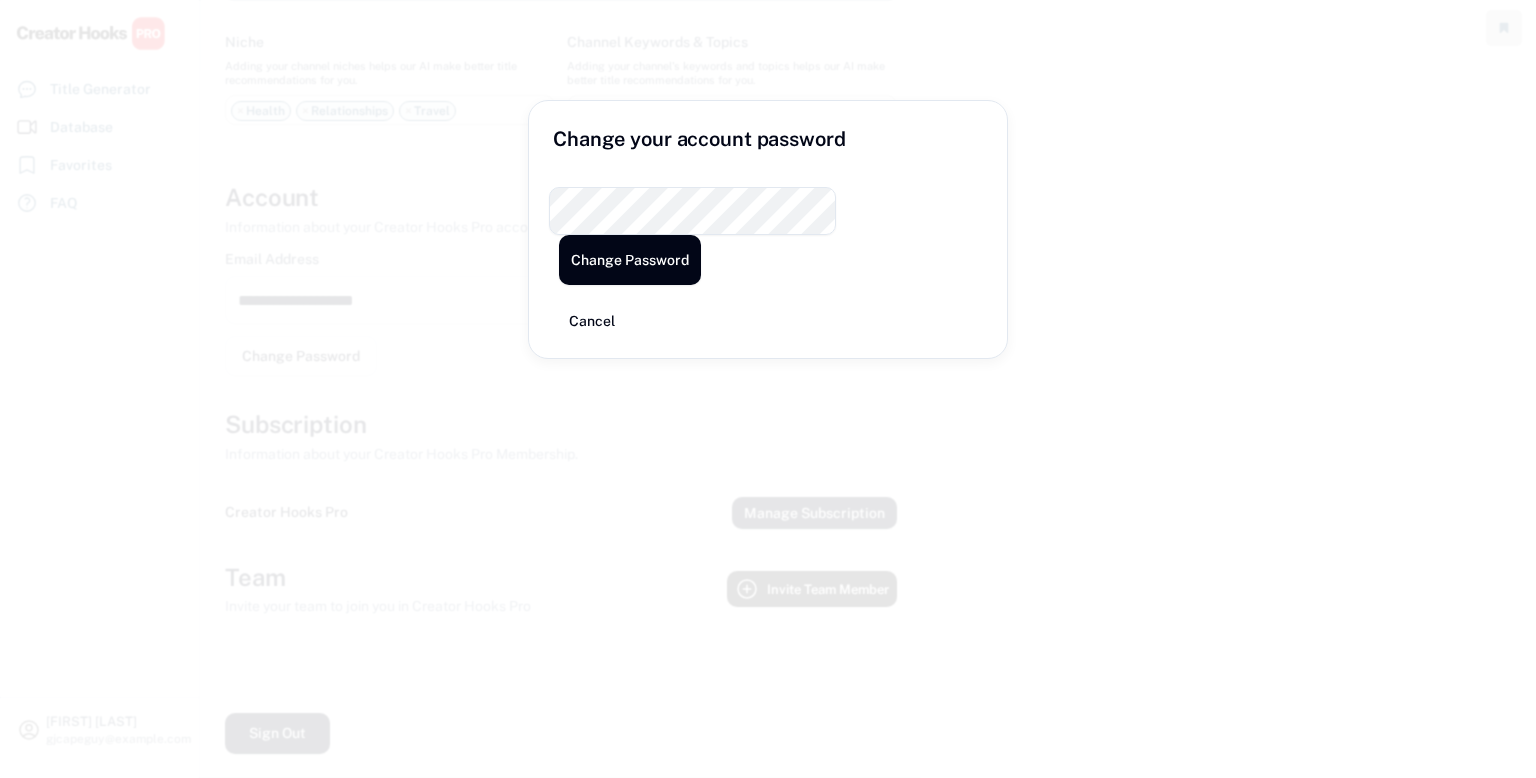 scroll, scrollTop: 628, scrollLeft: 0, axis: vertical 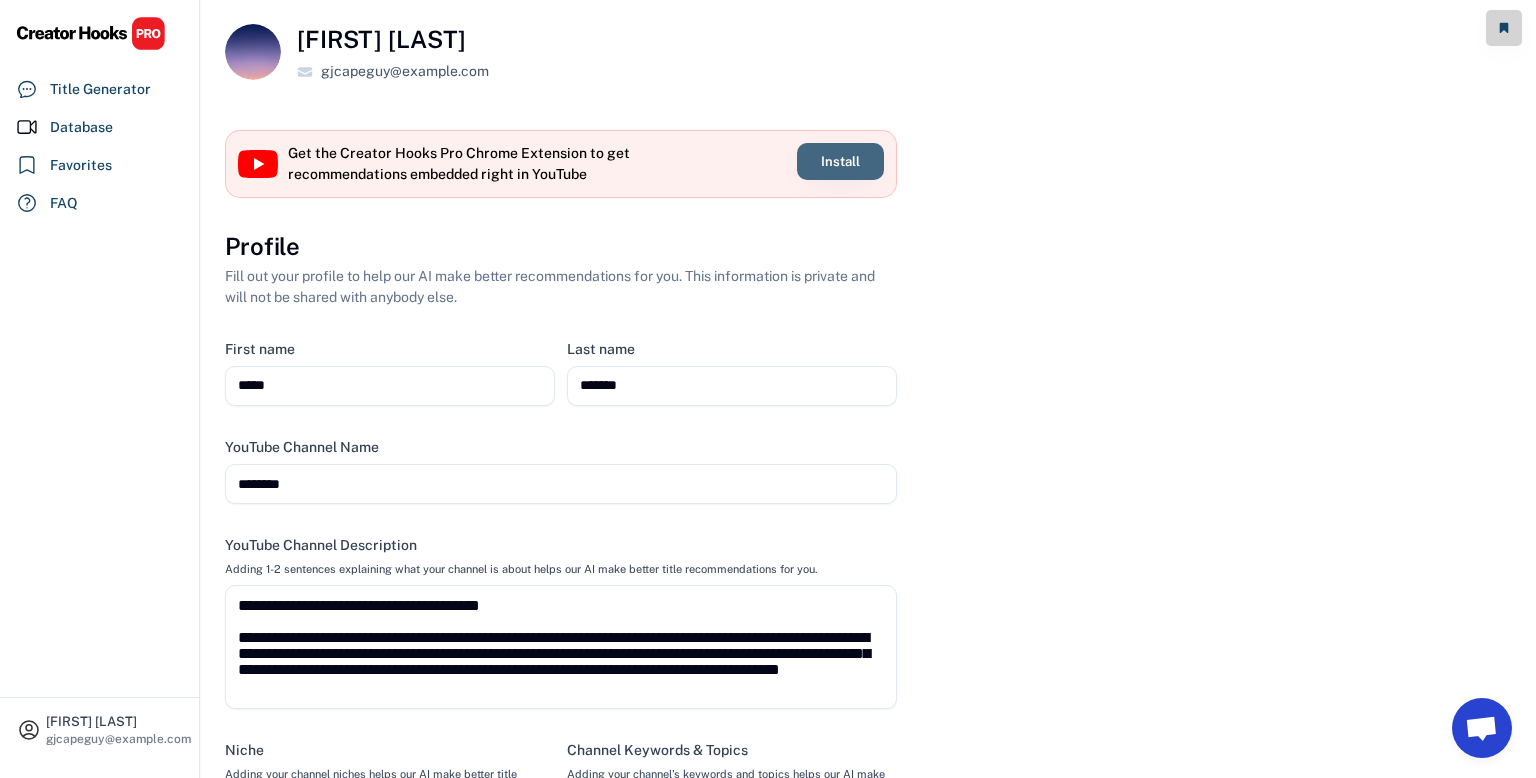 click on "Install" at bounding box center [840, 161] 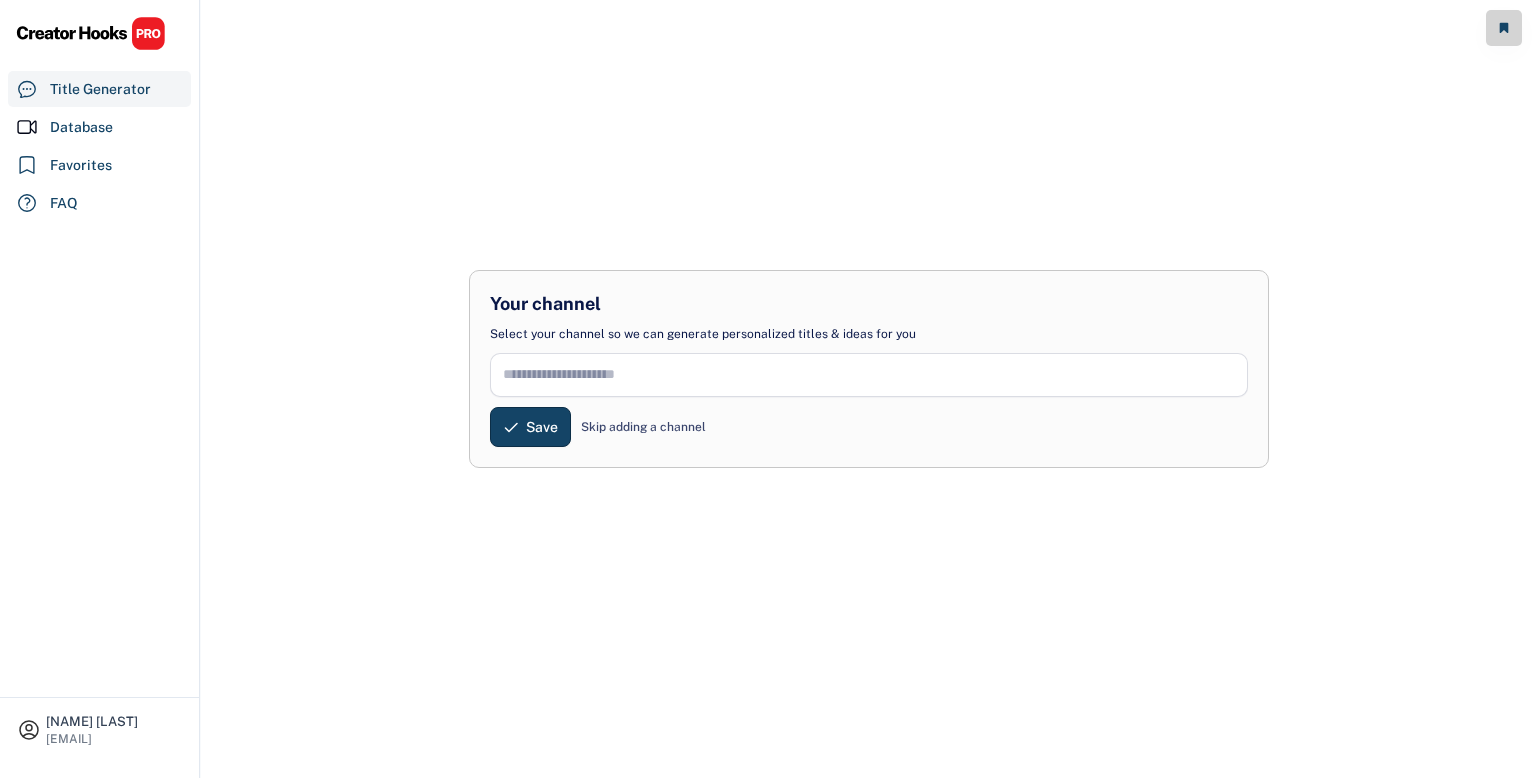 scroll, scrollTop: 0, scrollLeft: 0, axis: both 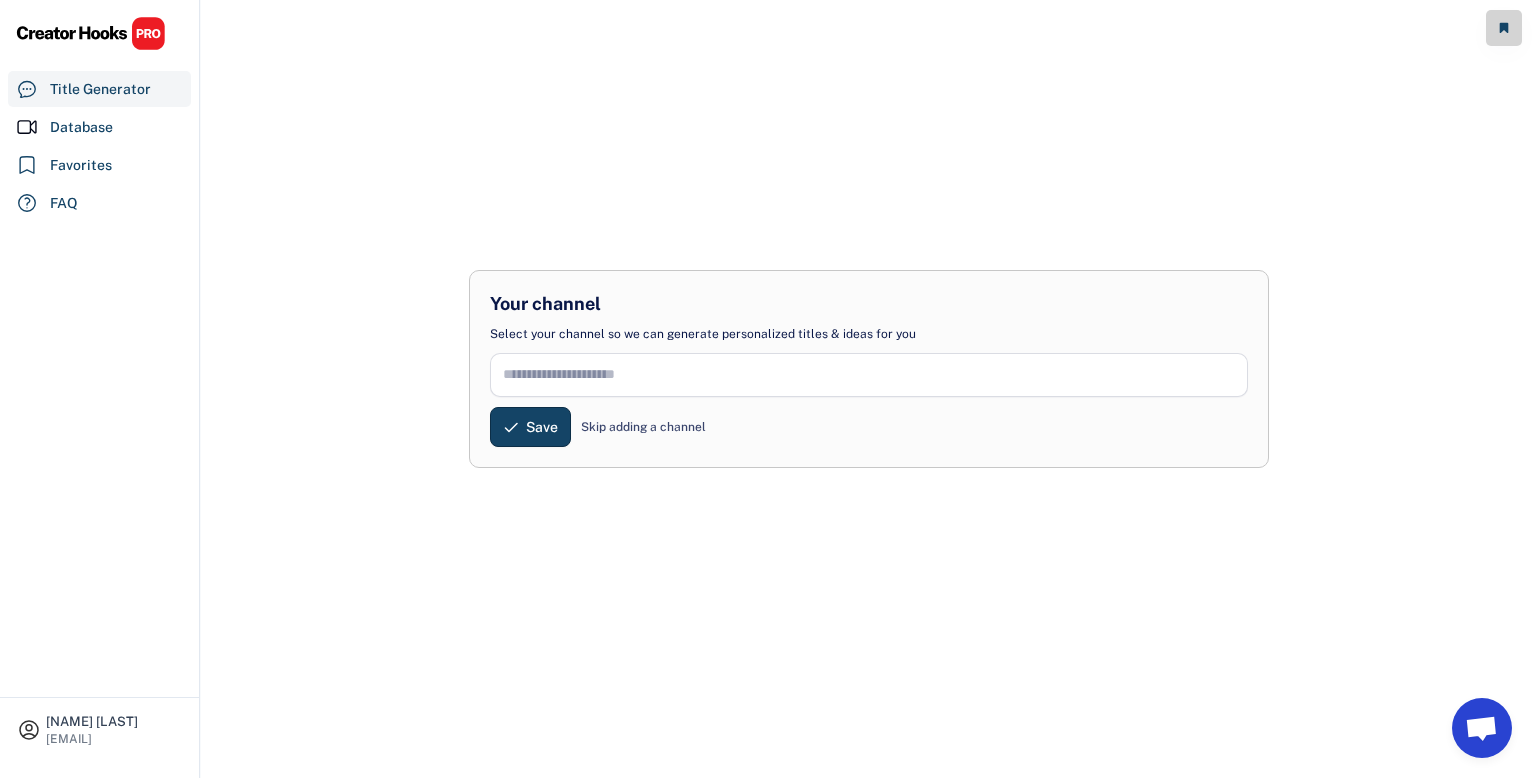 click at bounding box center (869, 375) 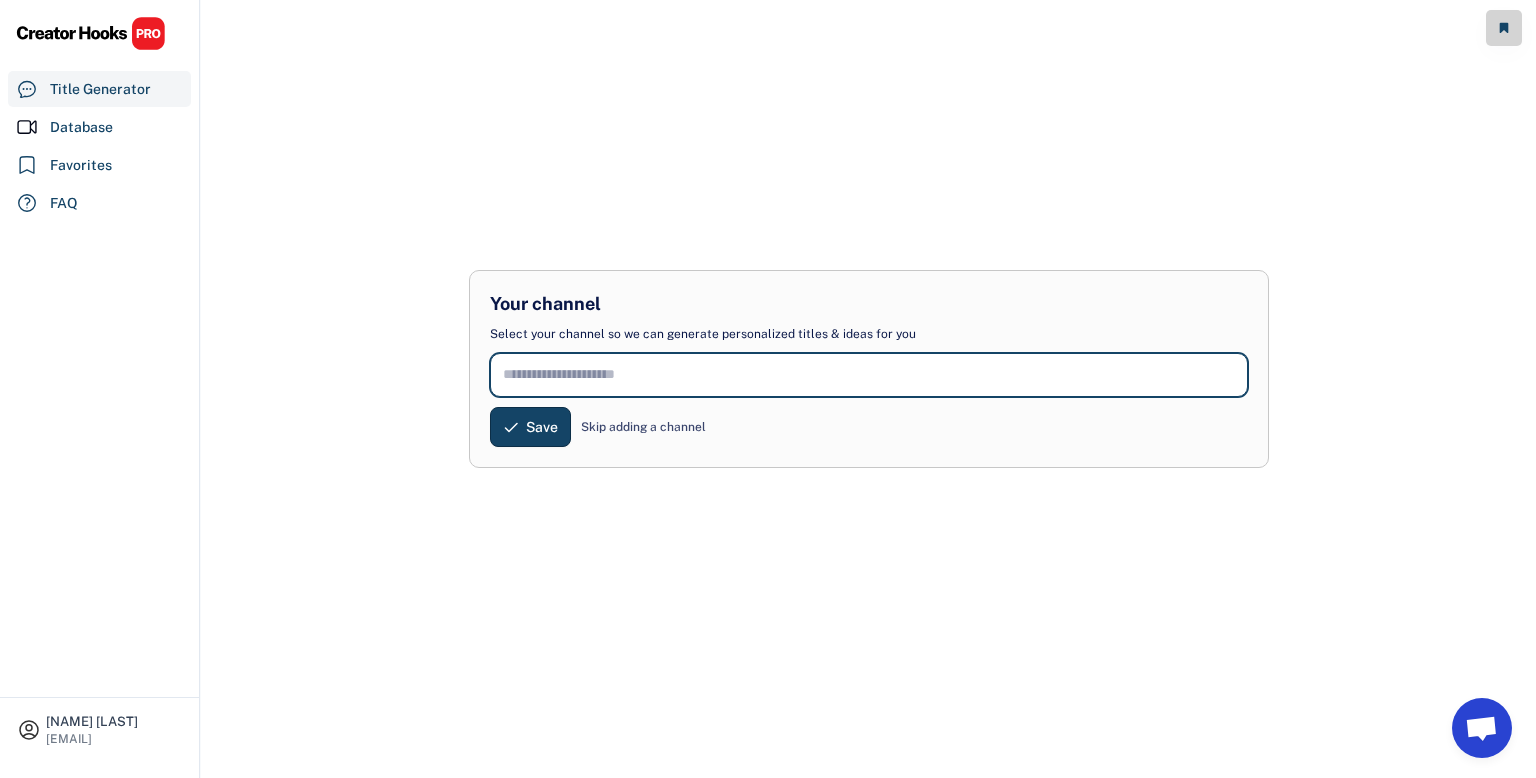 click on "[EMAIL]" at bounding box center (69, 739) 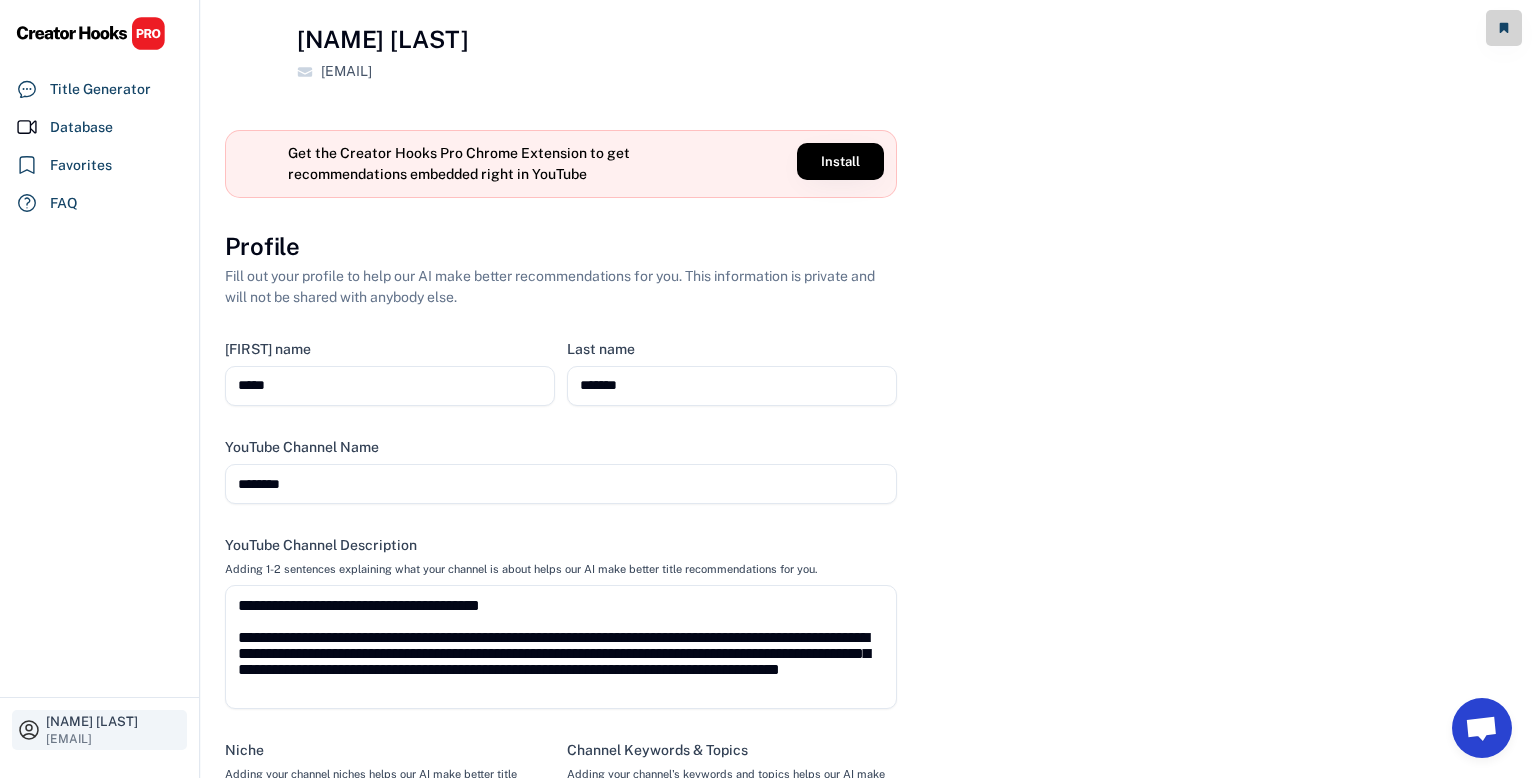 scroll, scrollTop: 102, scrollLeft: 0, axis: vertical 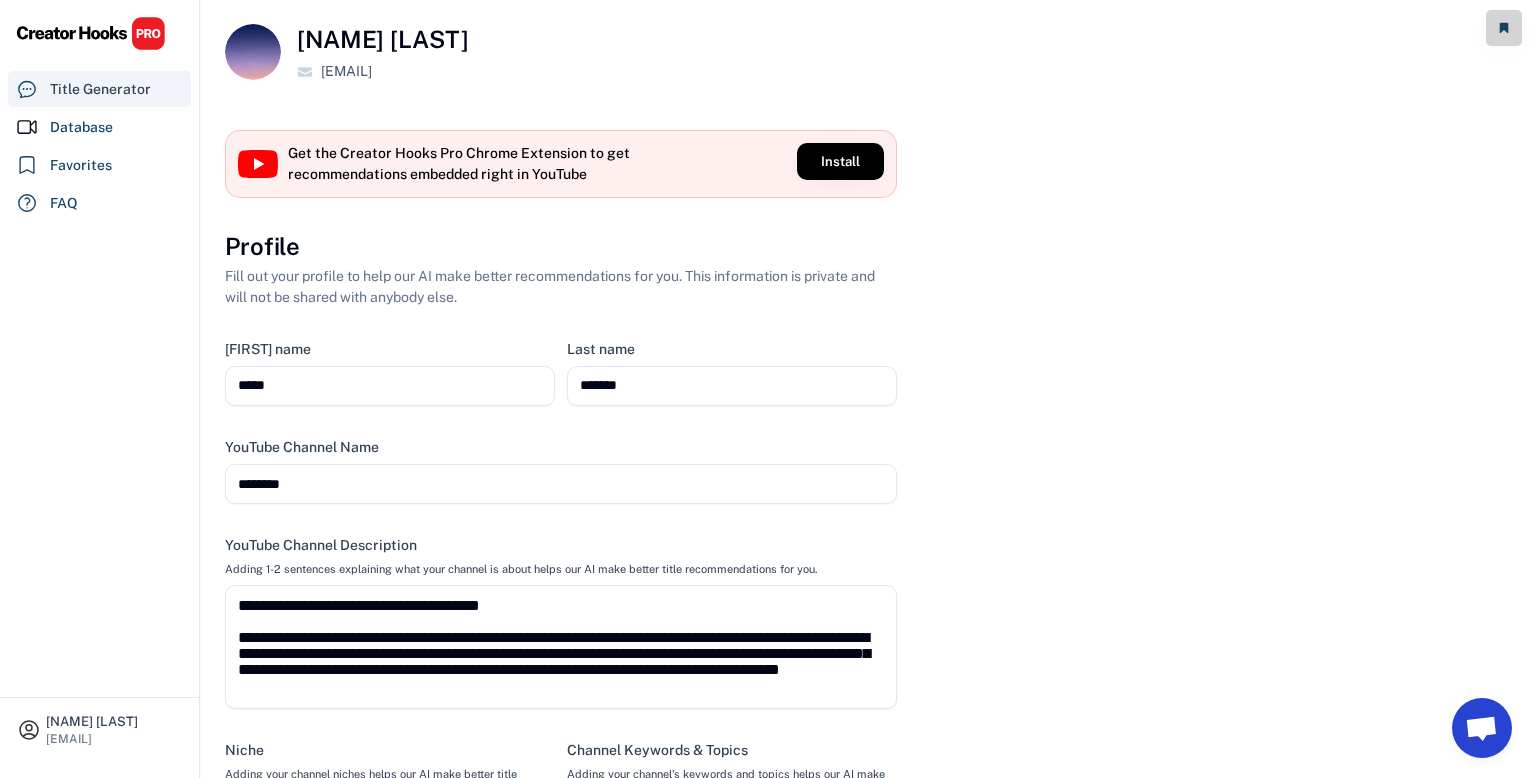click on "Title Generator" at bounding box center [100, 89] 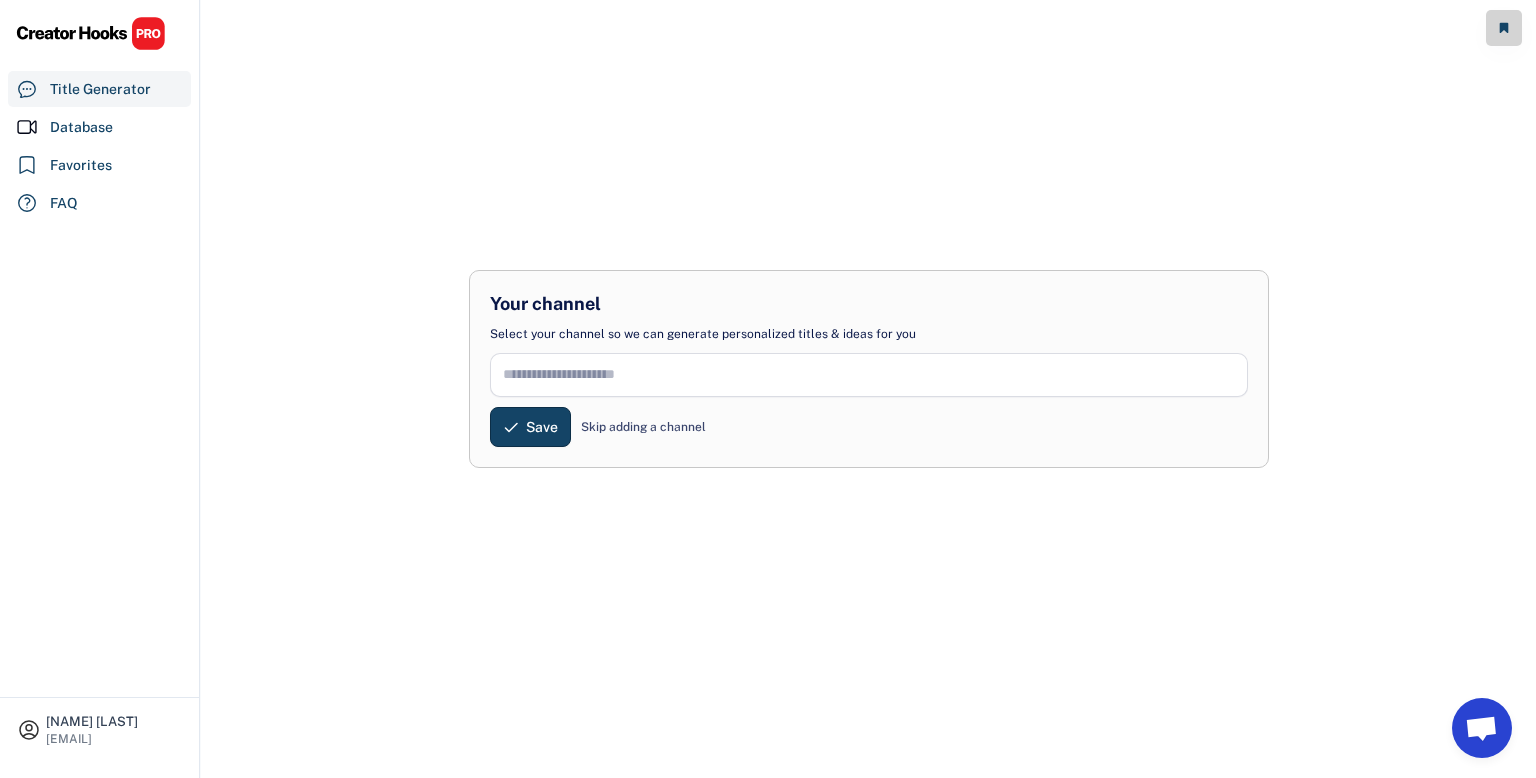 click at bounding box center (869, 375) 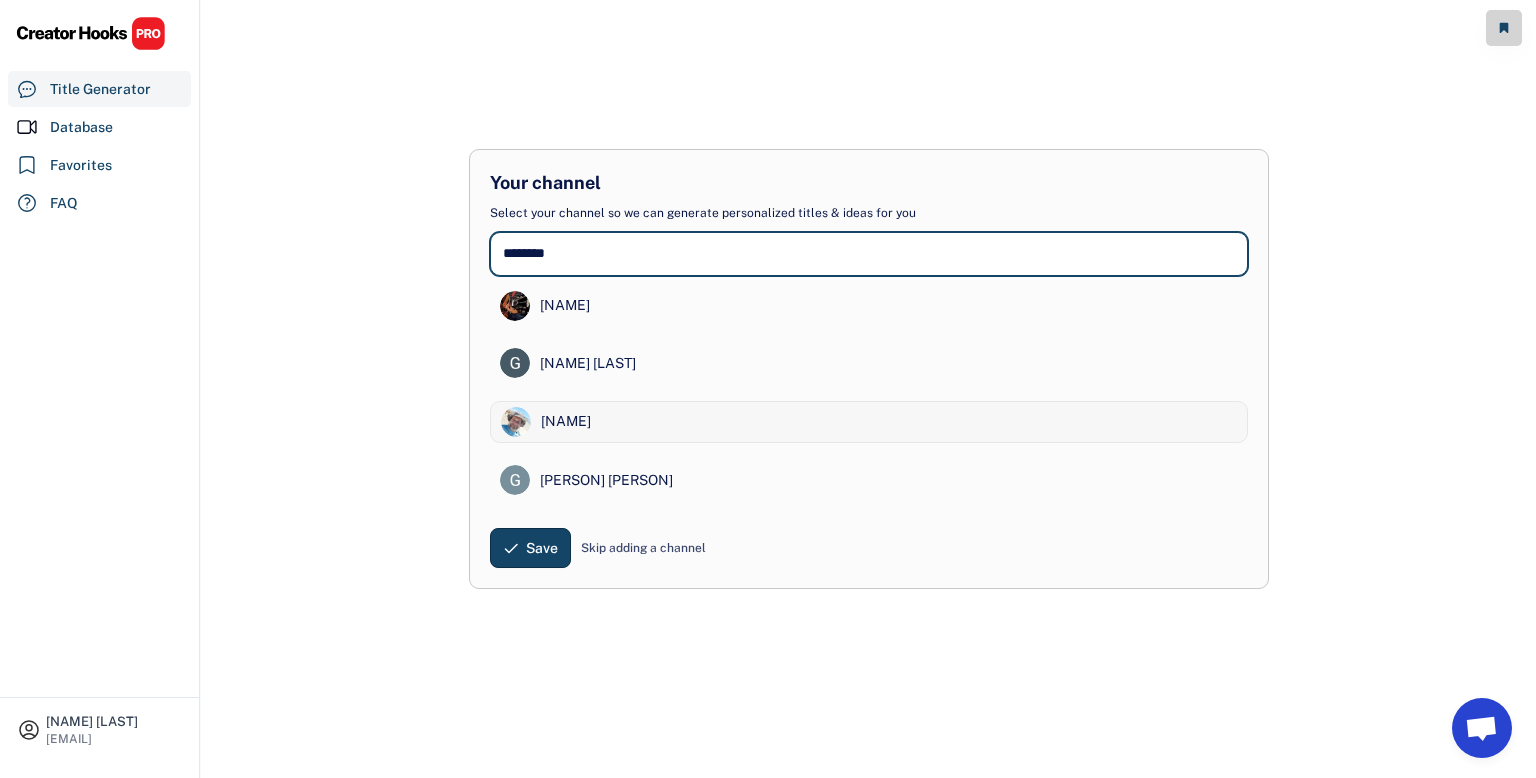 type on "********" 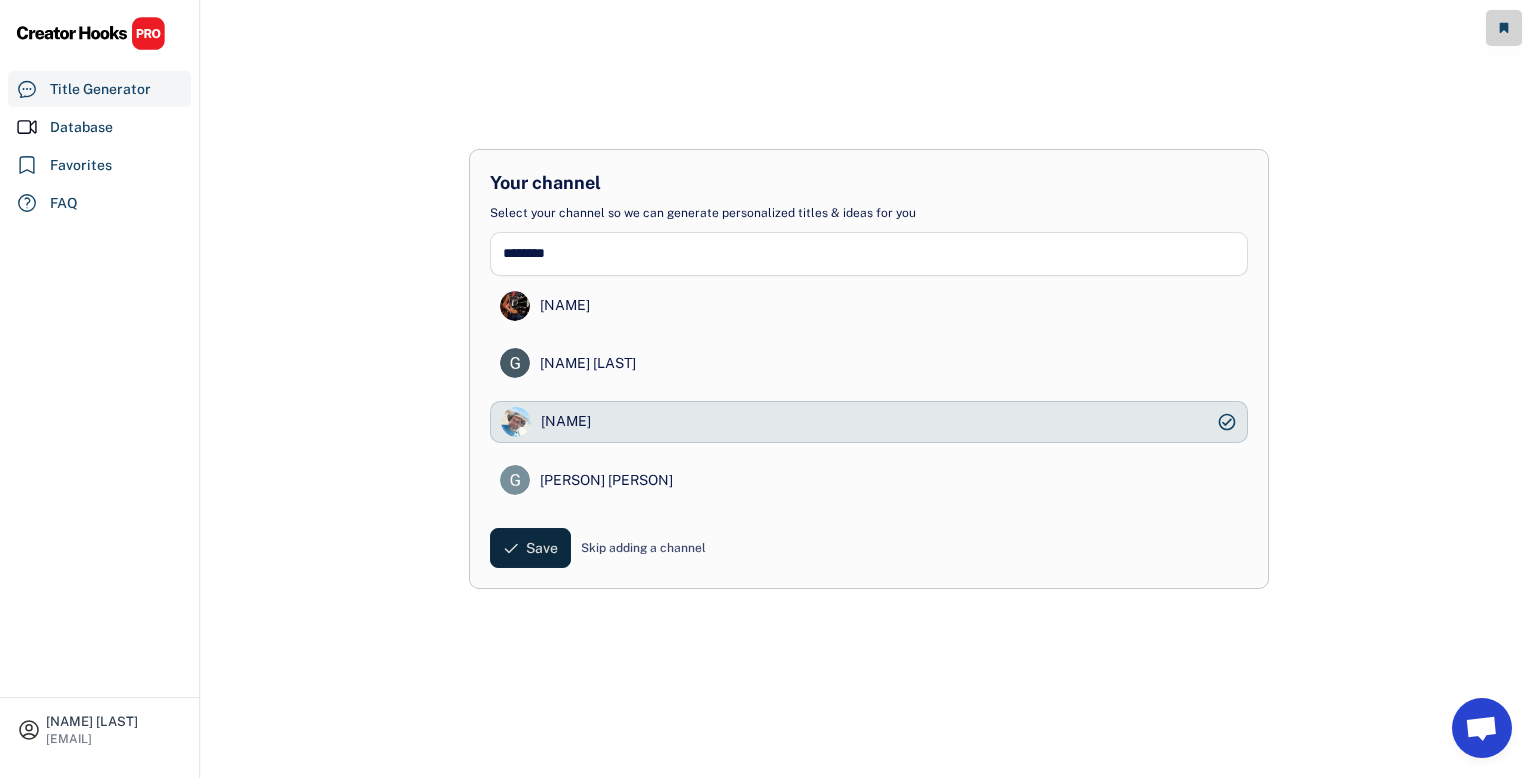click on "Save" at bounding box center [542, 548] 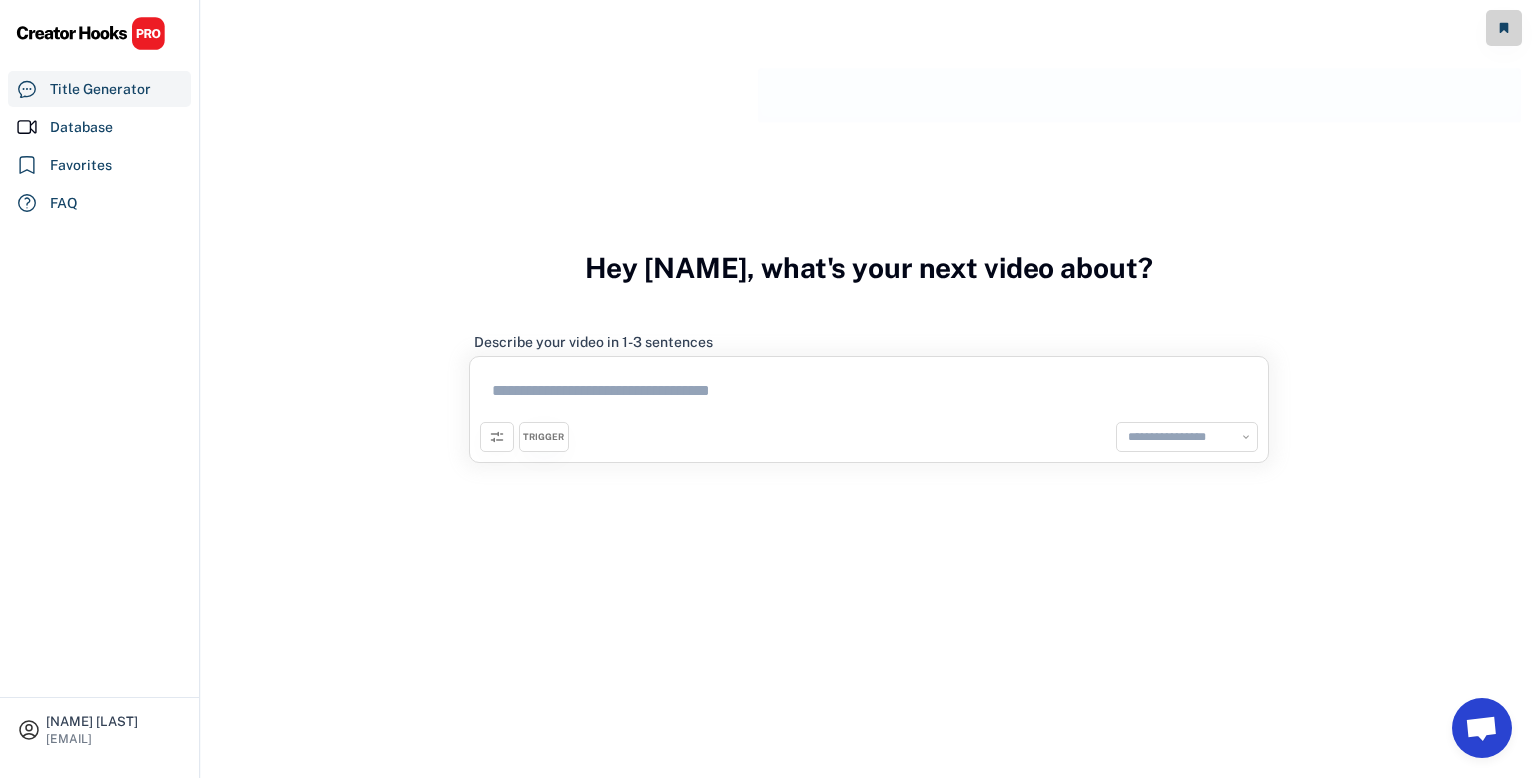 click at bounding box center [869, 394] 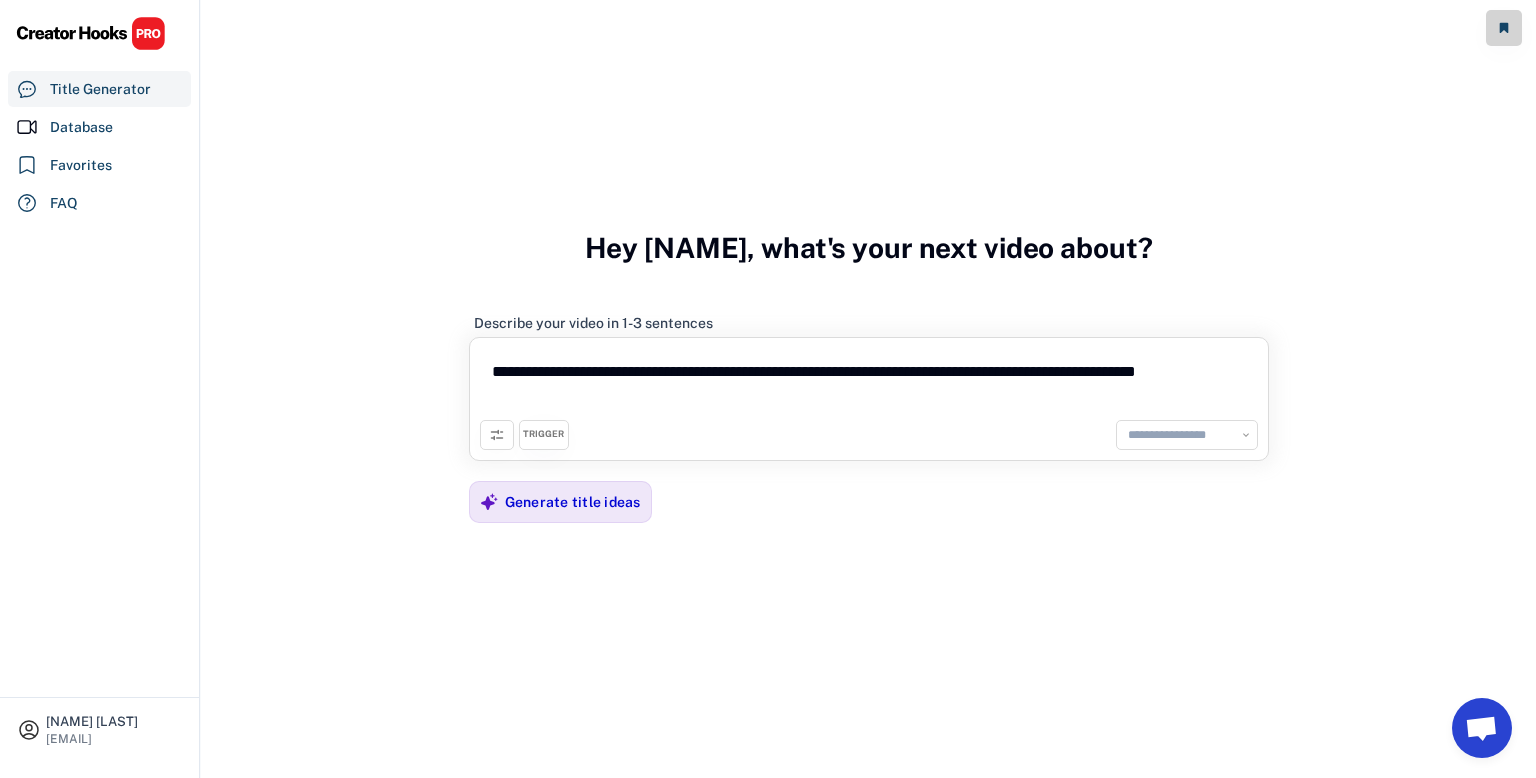 click on "**********" at bounding box center (1187, 435) 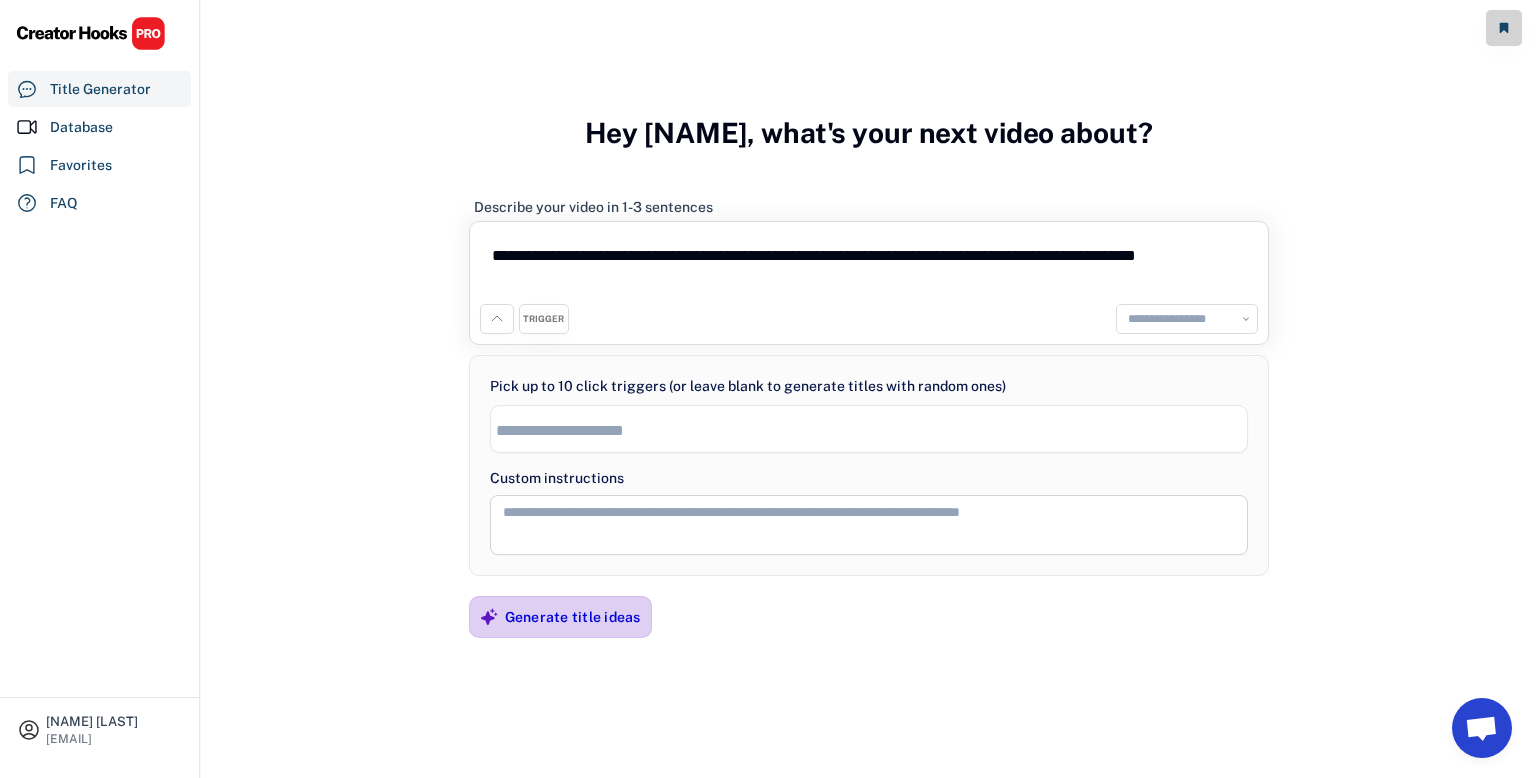 click on "Generate title ideas" at bounding box center (573, 617) 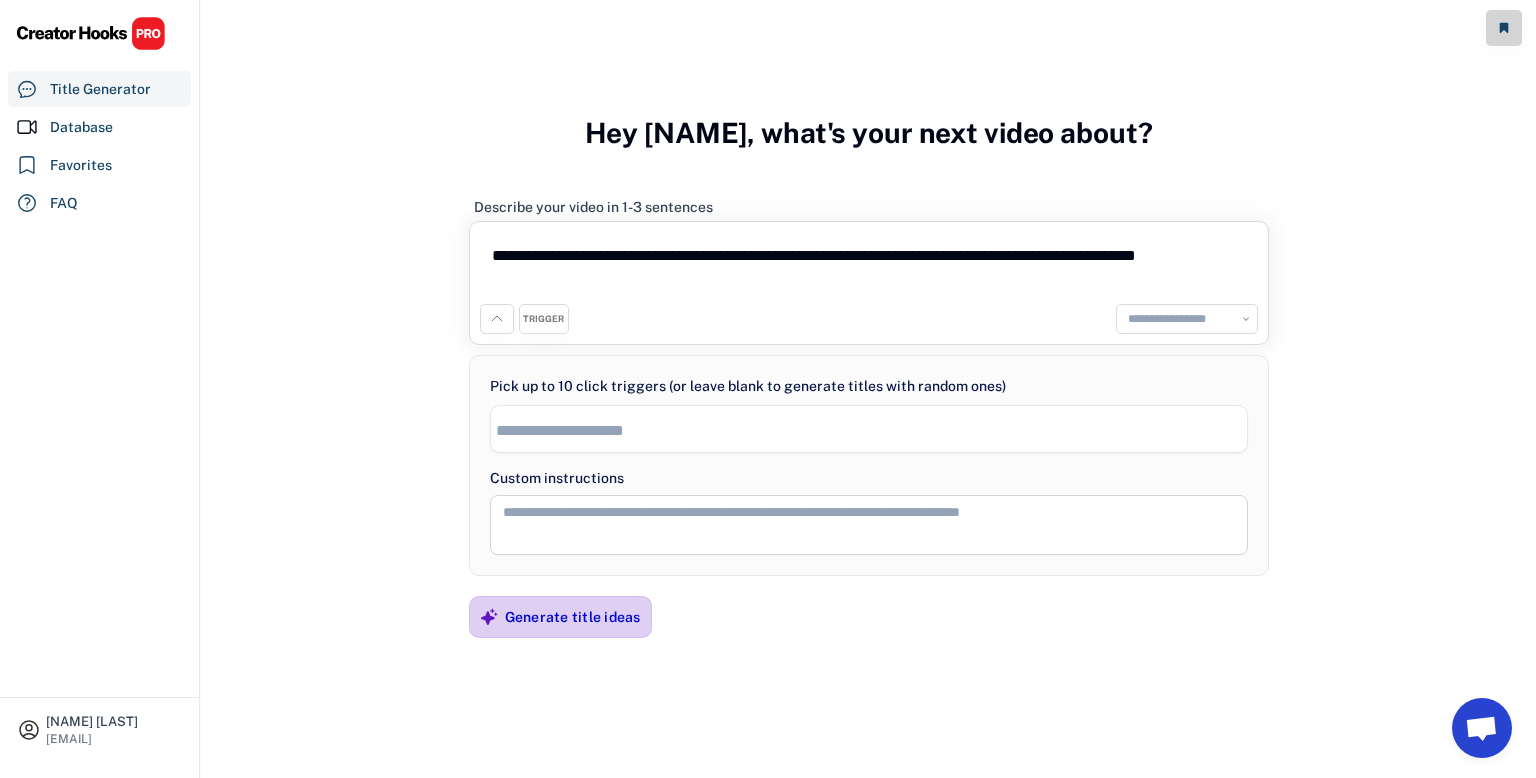 click on "Generate title ideas" at bounding box center (573, 617) 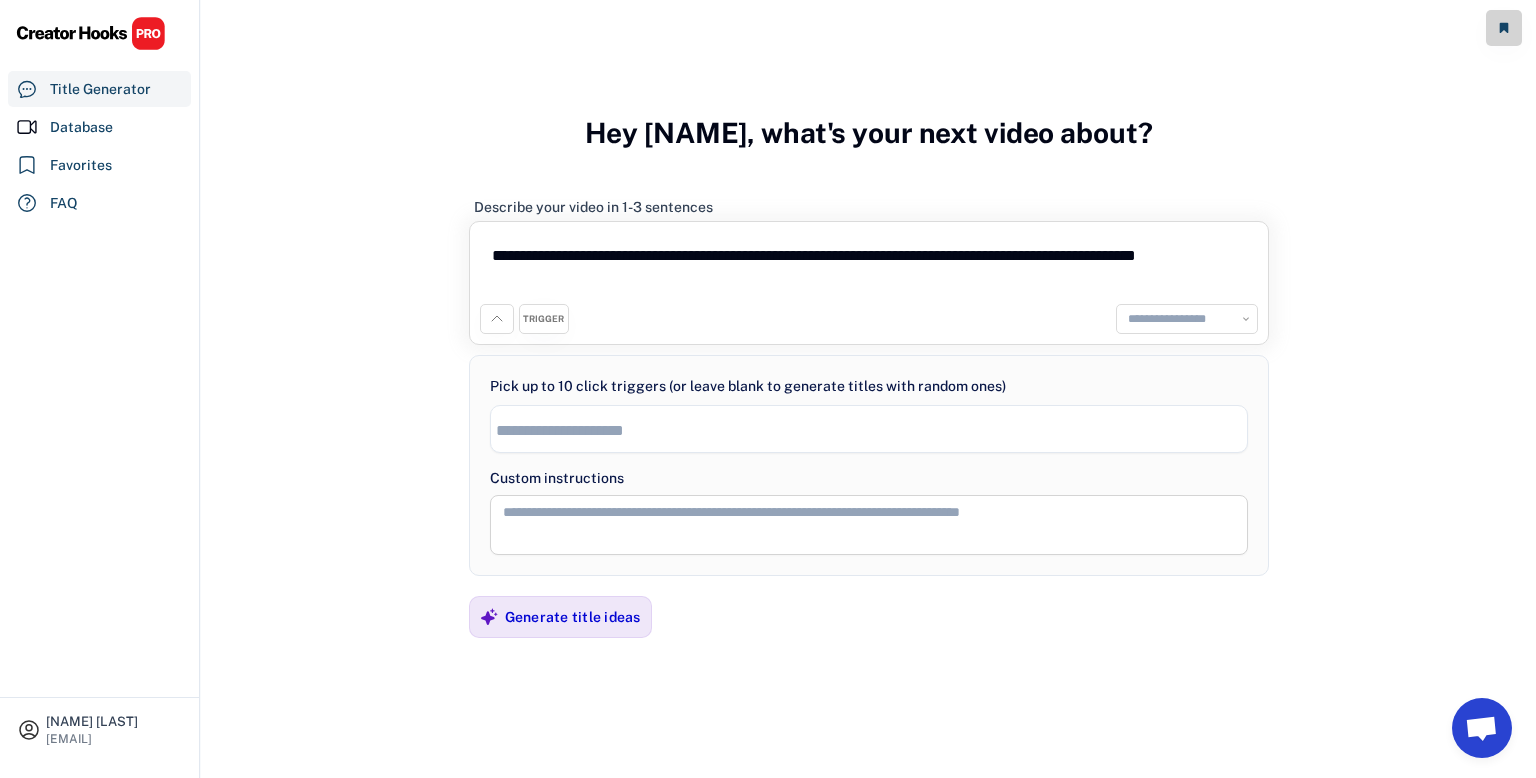 click at bounding box center (497, 319) 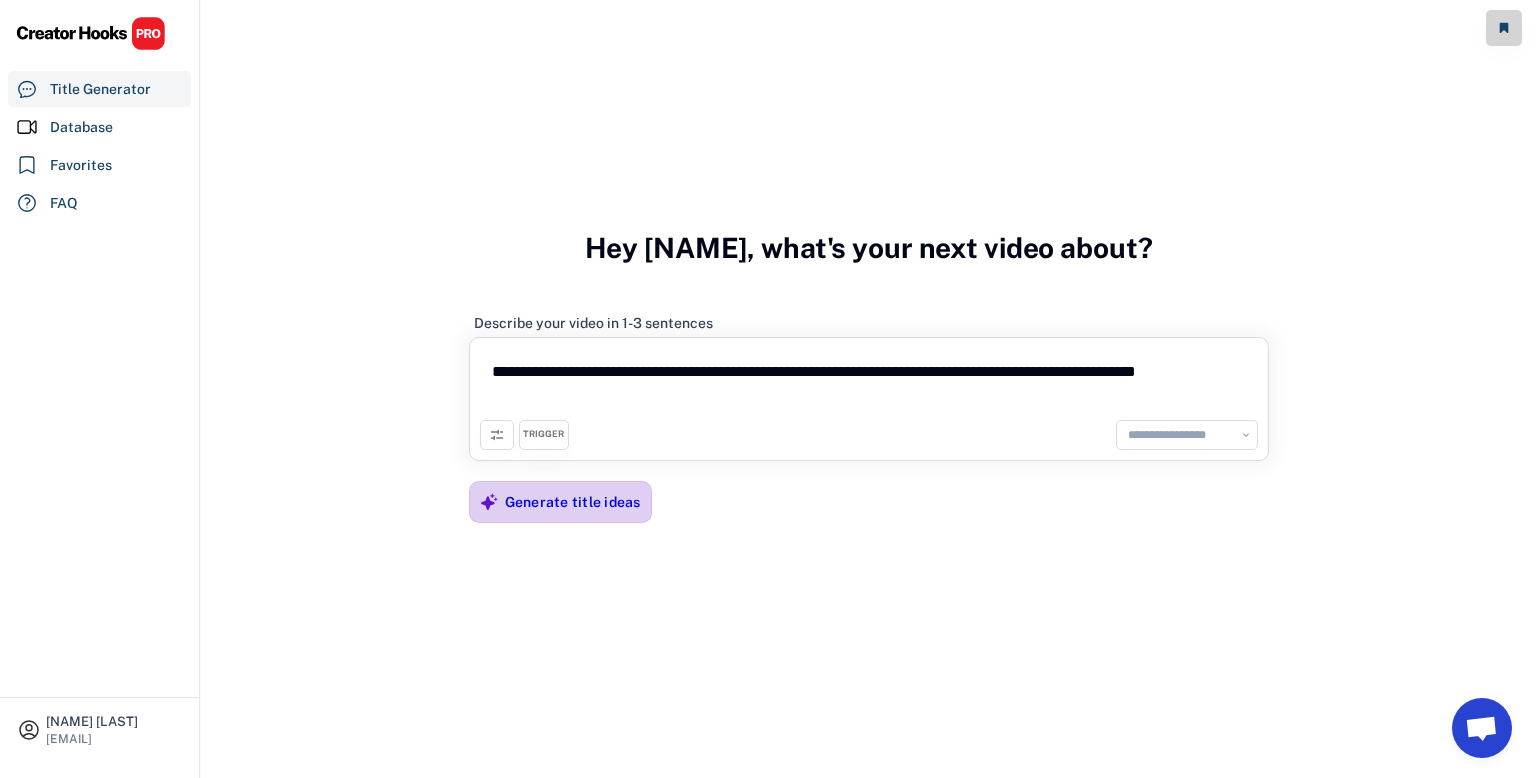 click on "Generate title ideas" at bounding box center [573, 502] 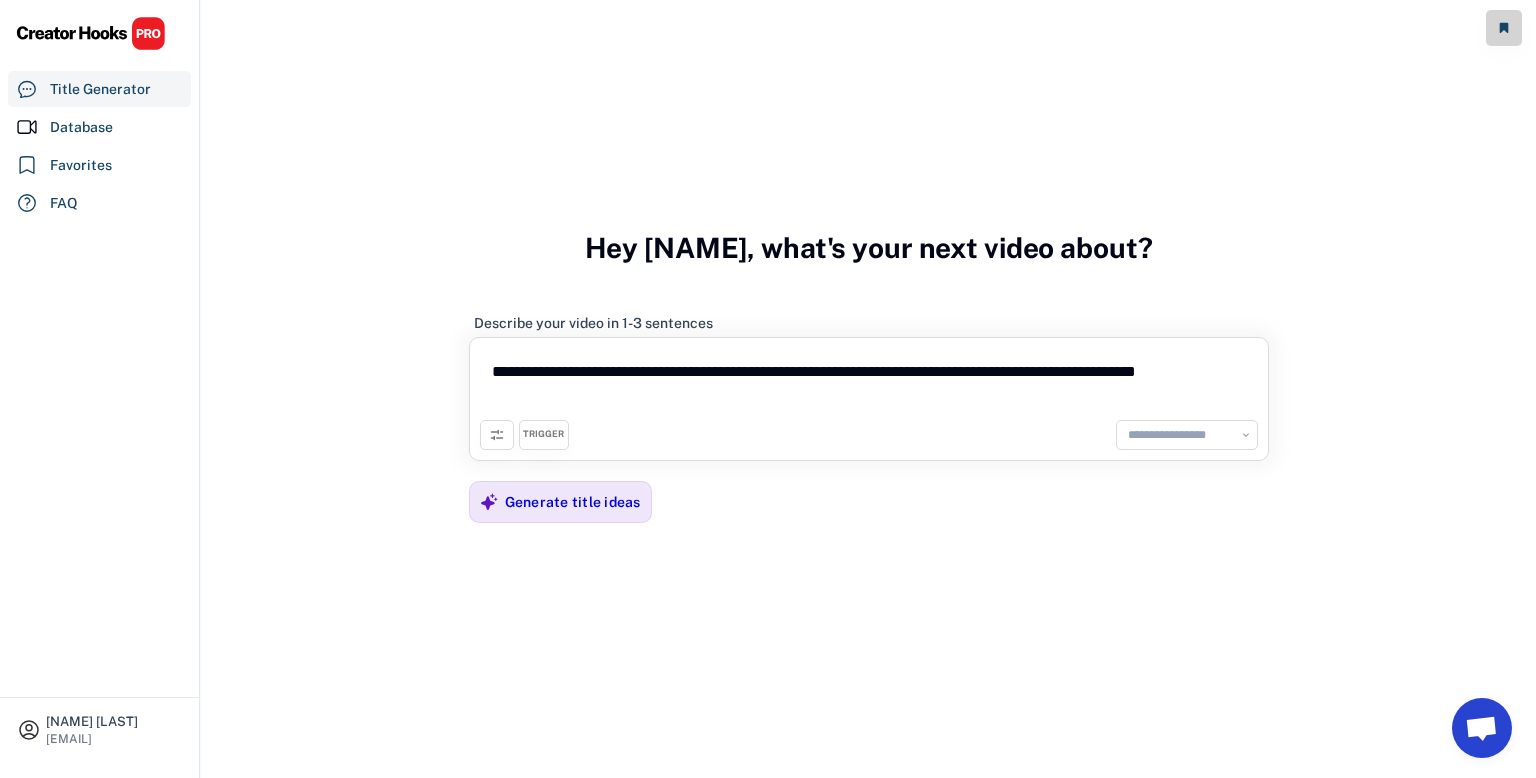 click on "**********" at bounding box center [869, 384] 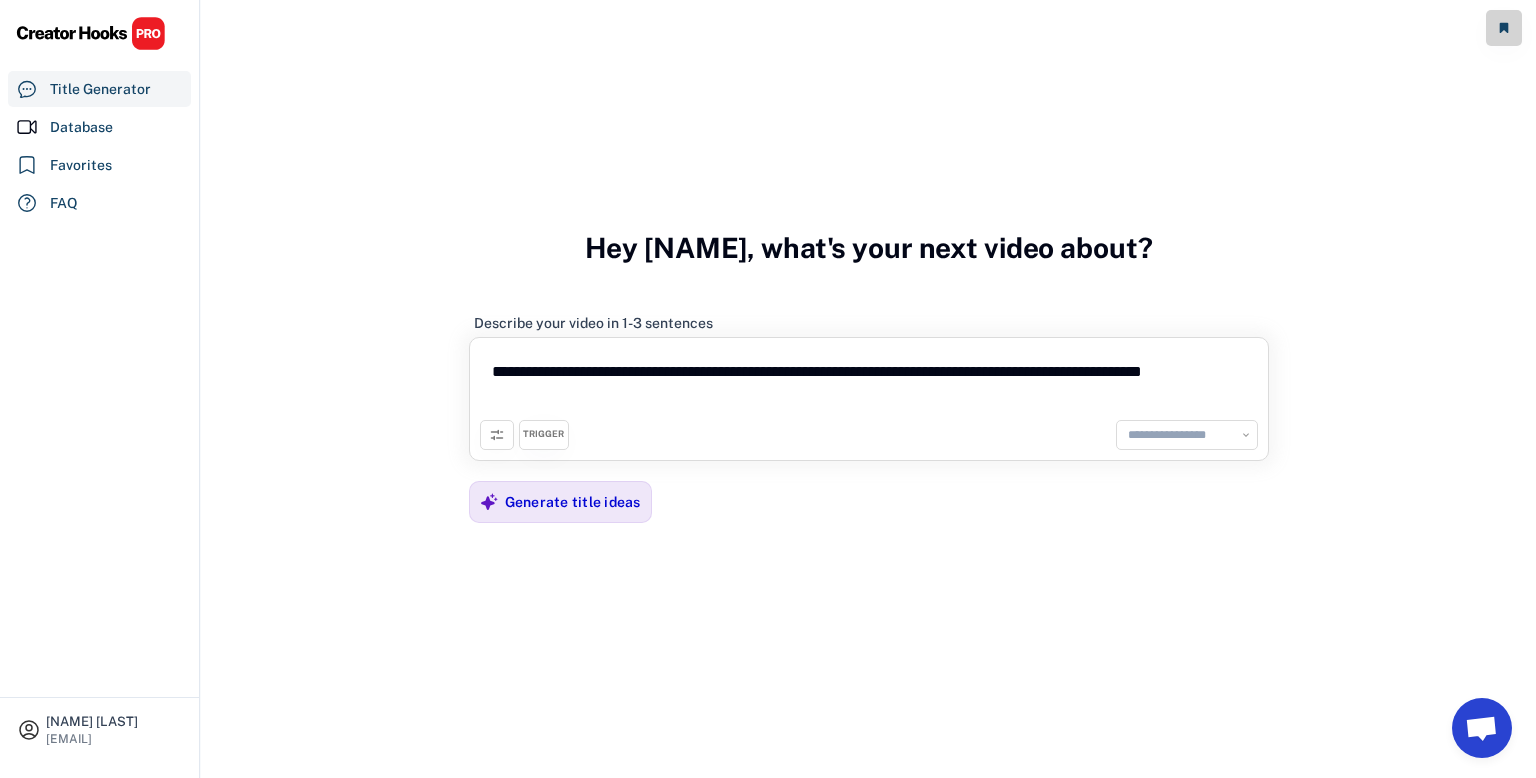 click on "**********" at bounding box center (869, 384) 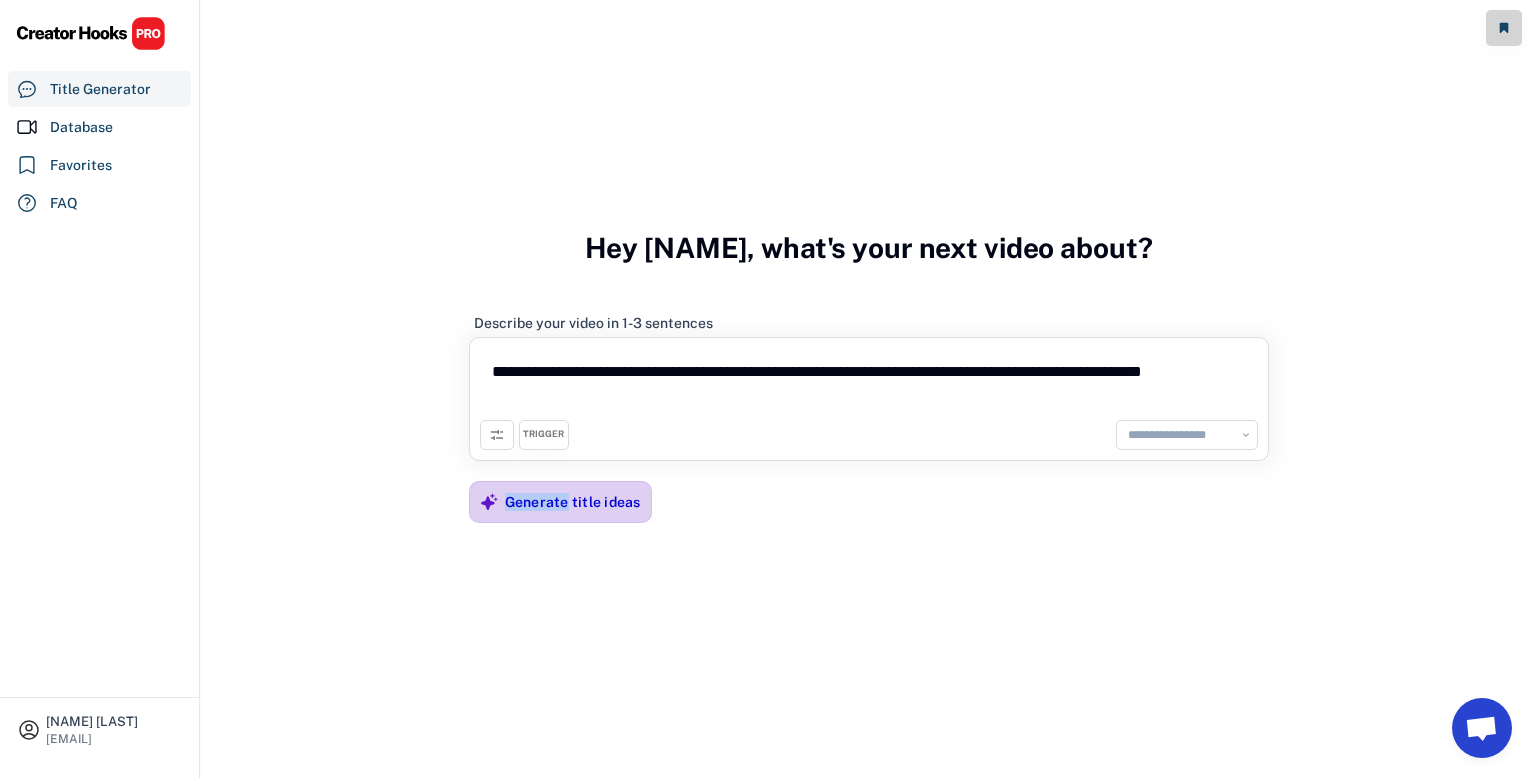click on "Generate title ideas" at bounding box center (573, 502) 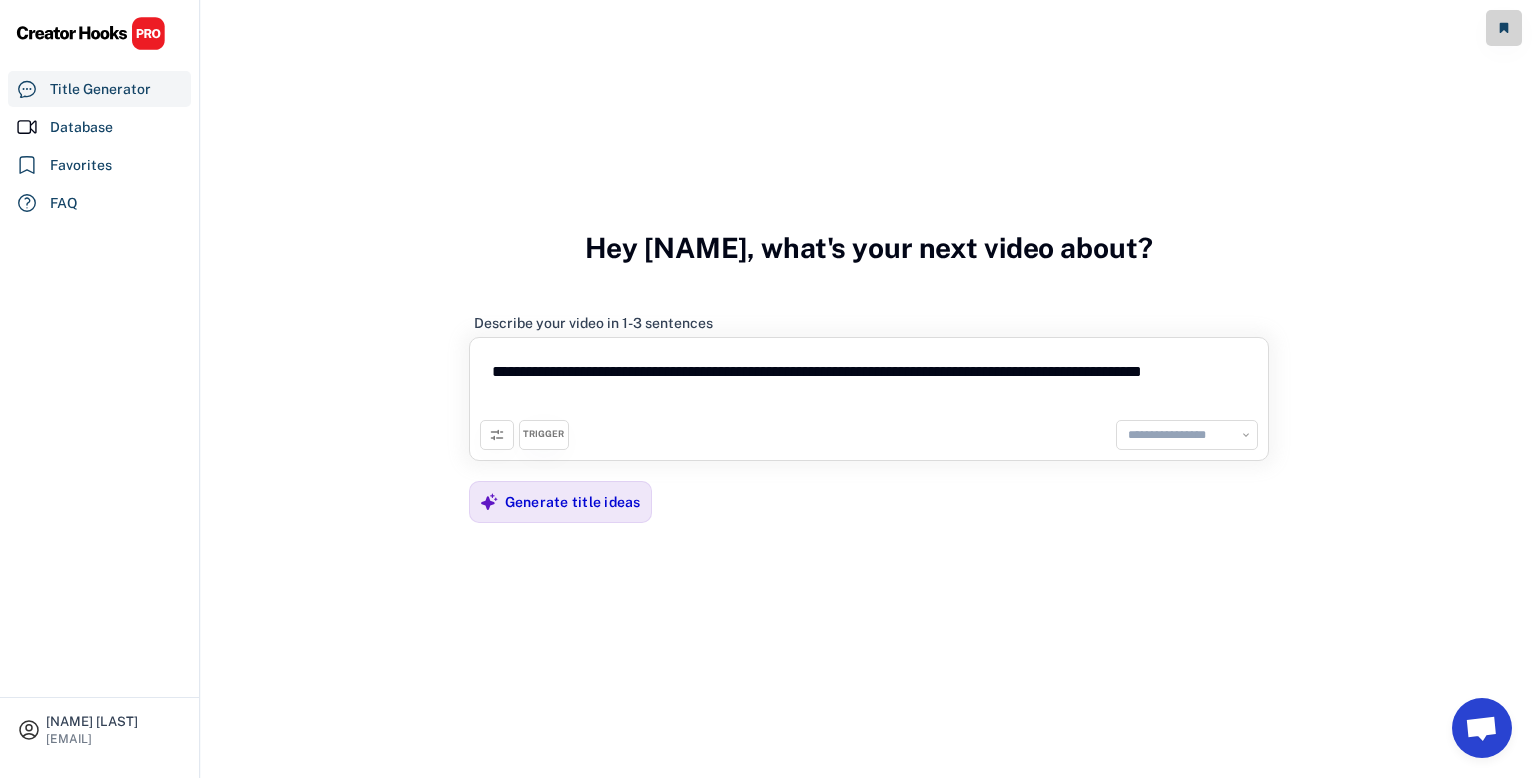 click on "**********" at bounding box center (869, 384) 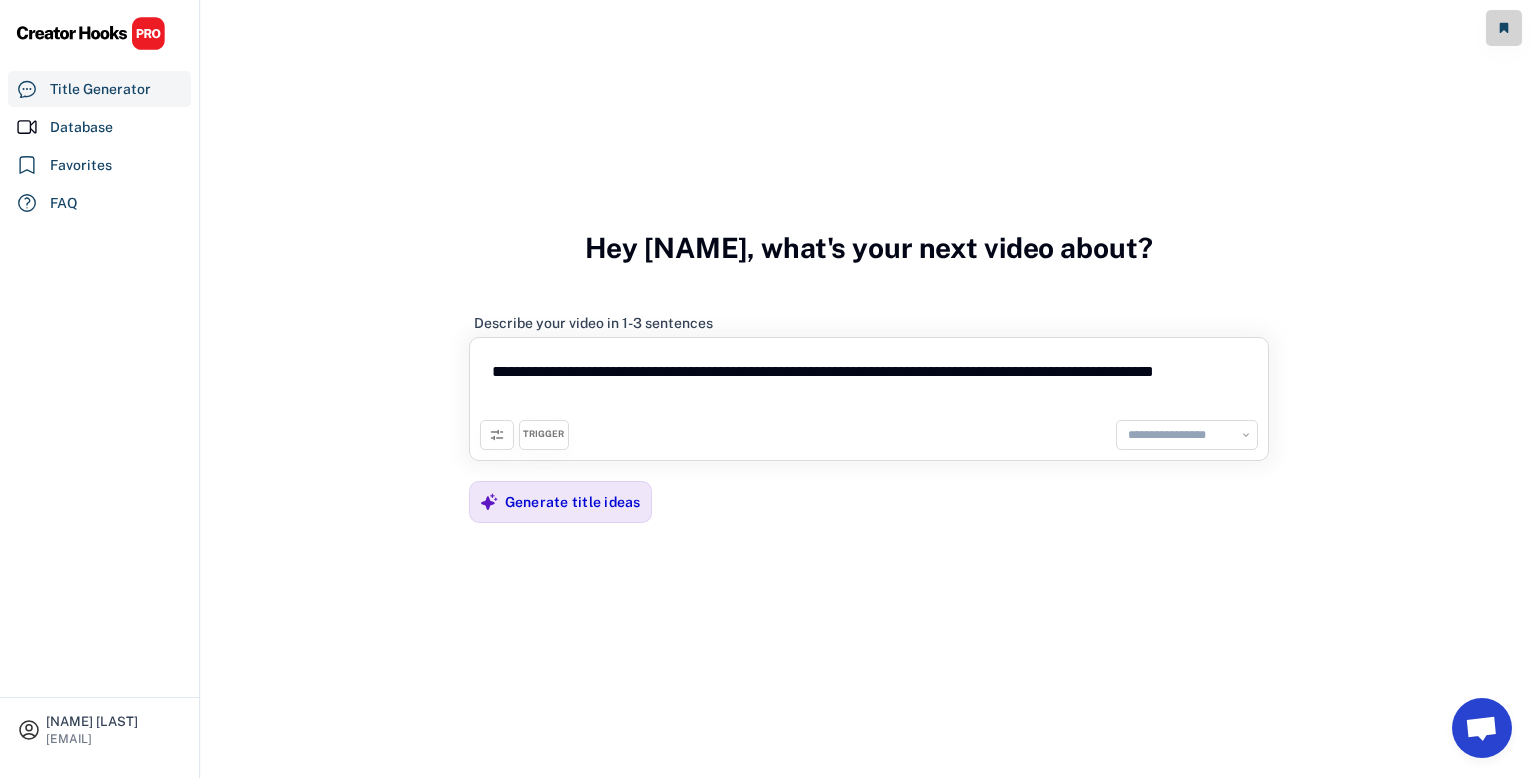 drag, startPoint x: 557, startPoint y: 375, endPoint x: 459, endPoint y: 376, distance: 98.005104 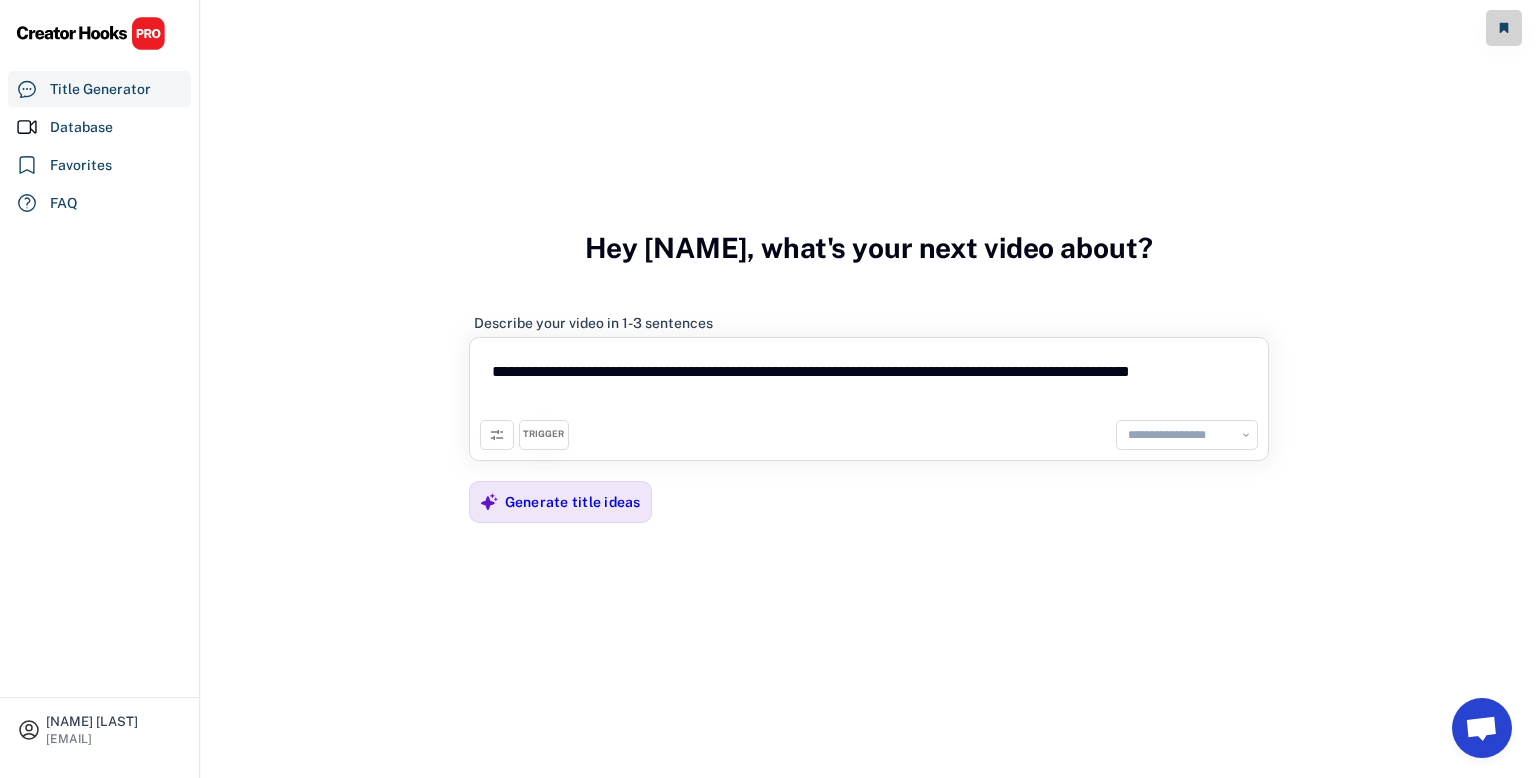 click on "**********" at bounding box center (869, 384) 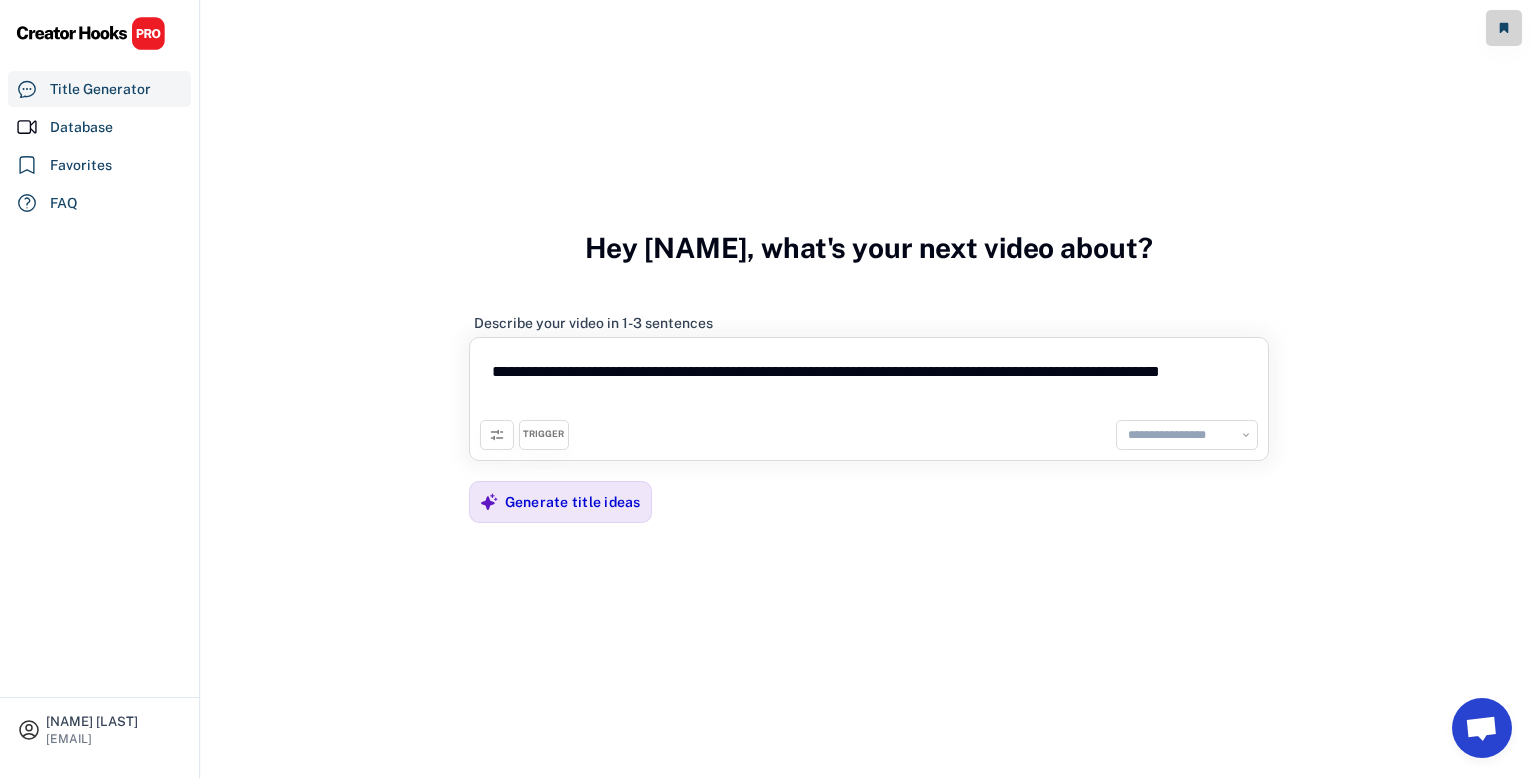 click on "**********" at bounding box center (869, 384) 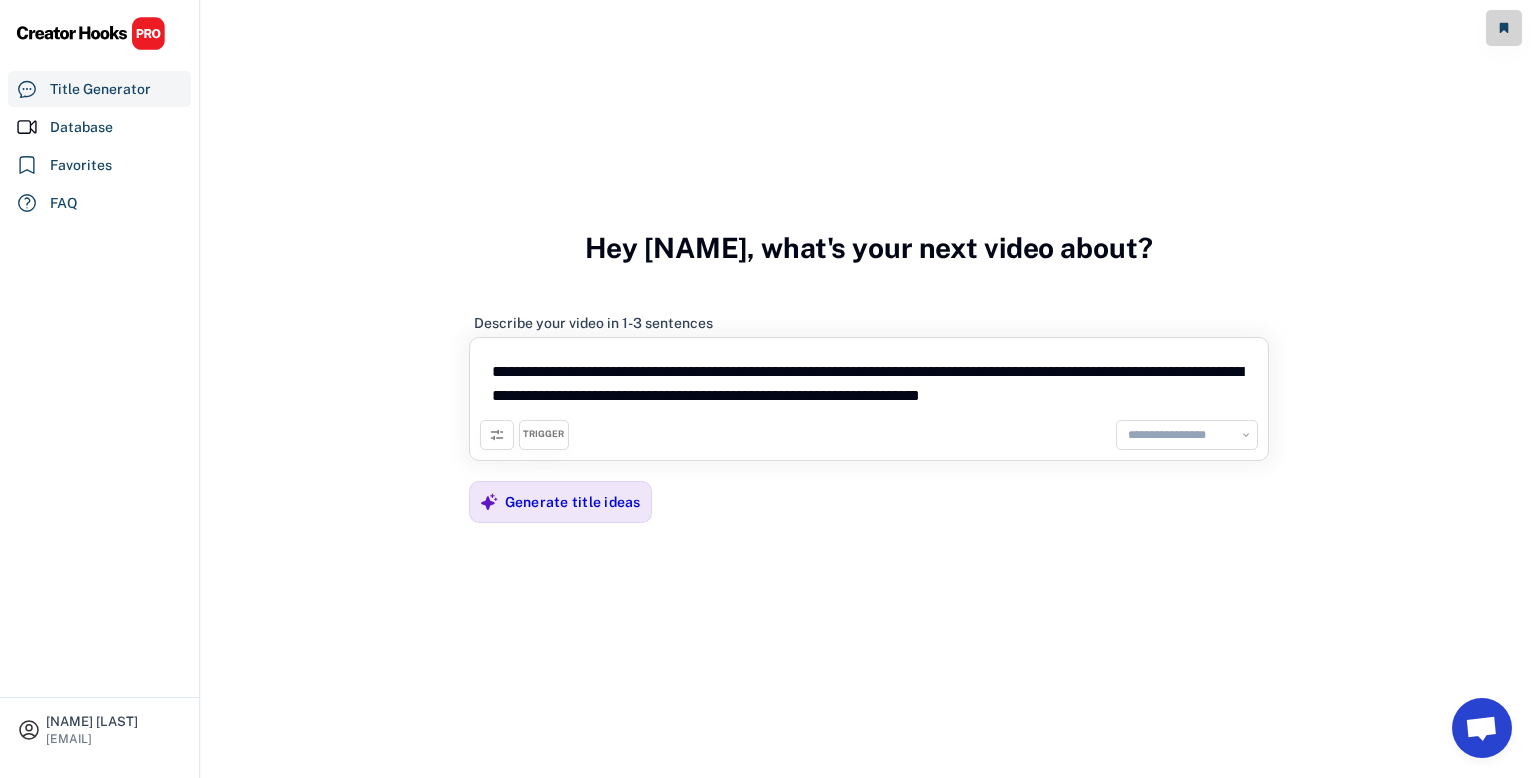 type on "**********" 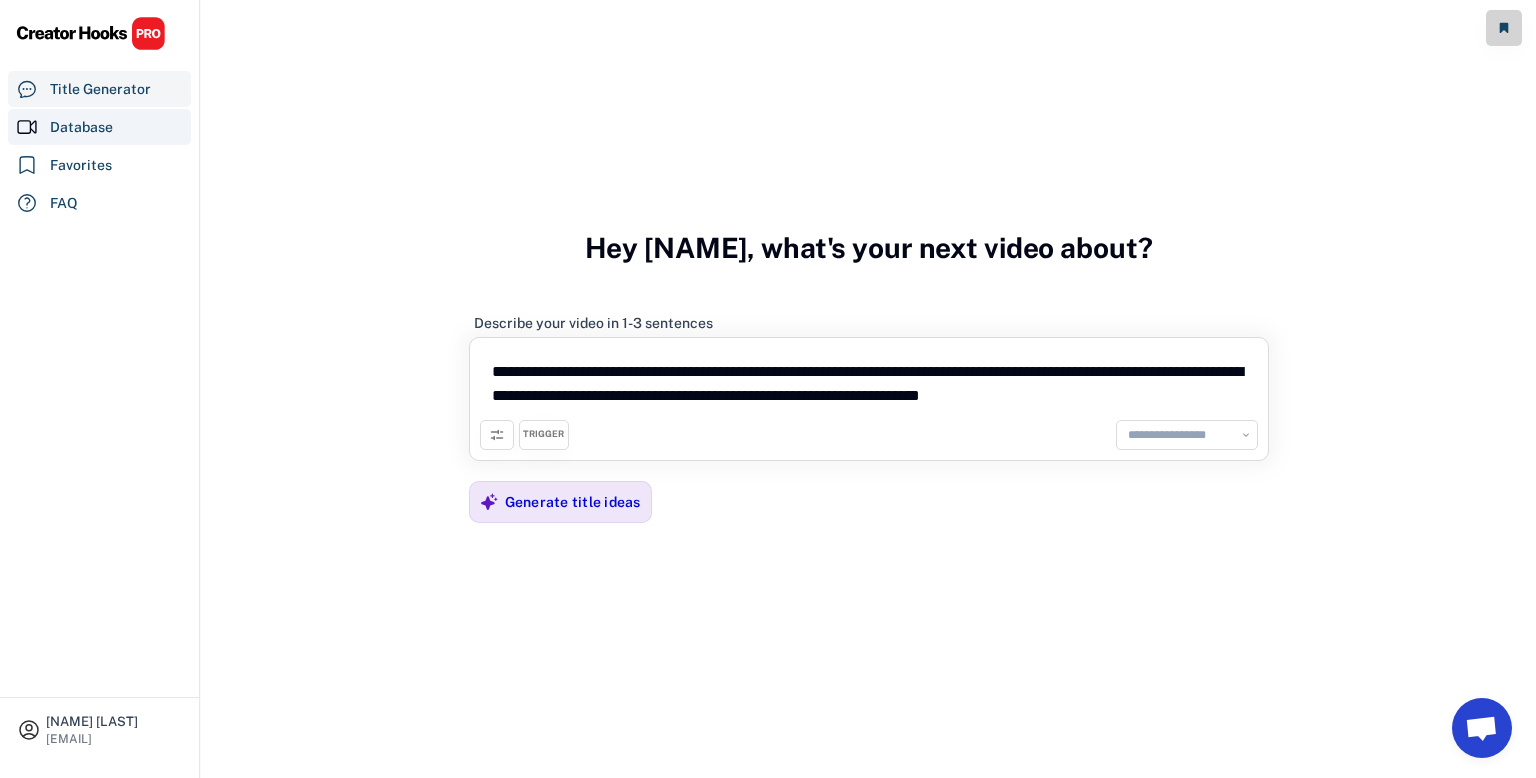 click on "Database" at bounding box center (99, 127) 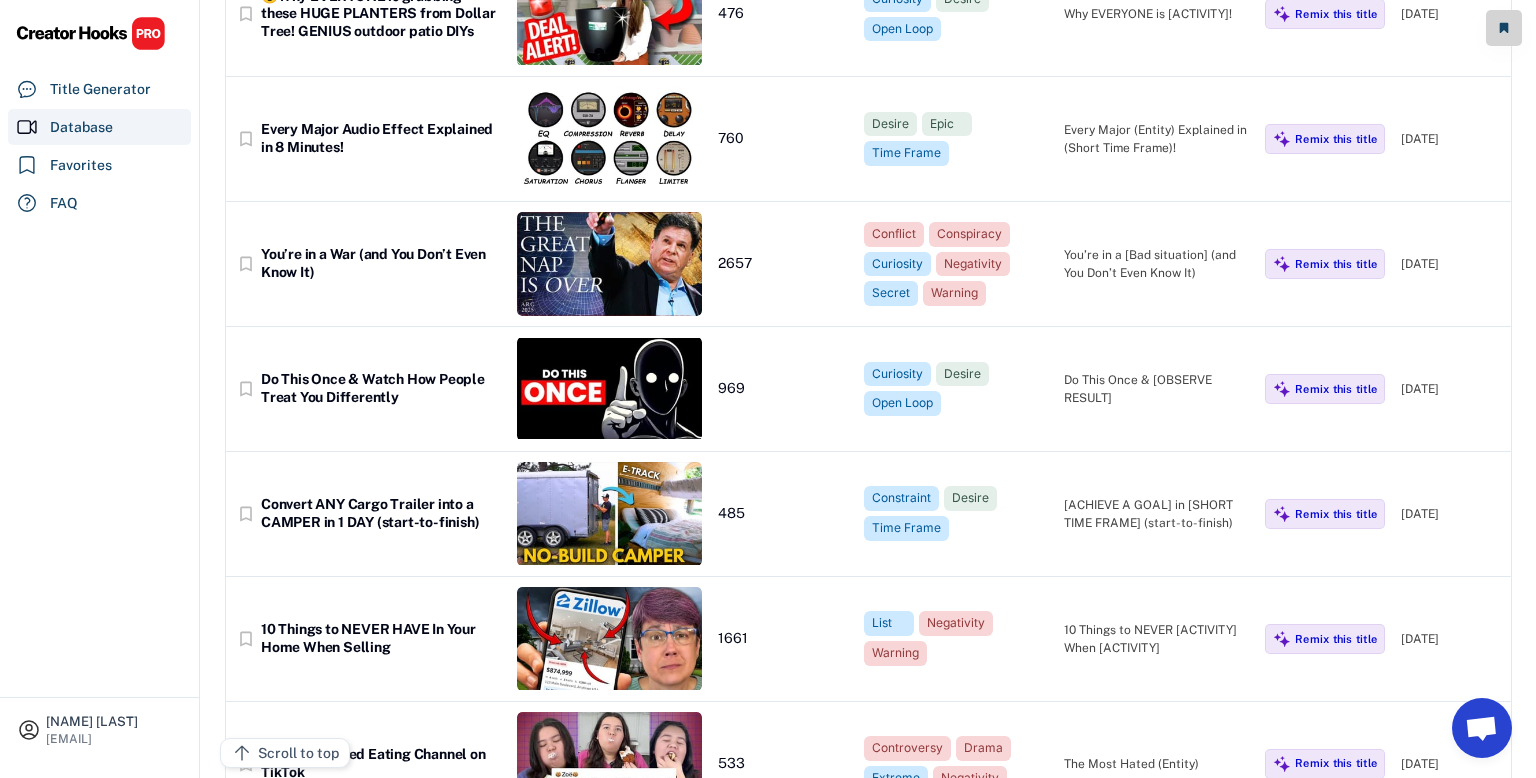 scroll, scrollTop: 4965, scrollLeft: 0, axis: vertical 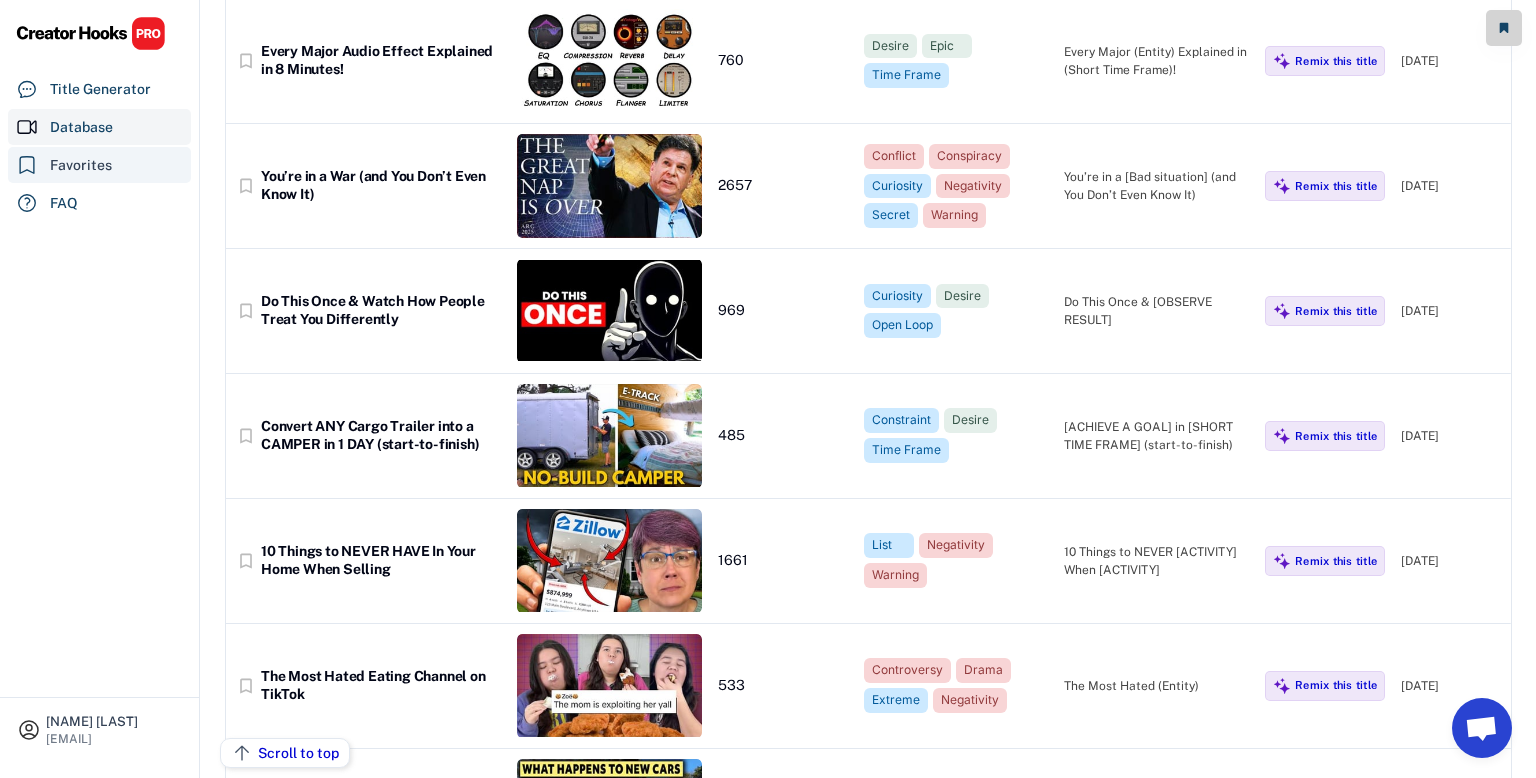 click on "Favorites" at bounding box center (81, 165) 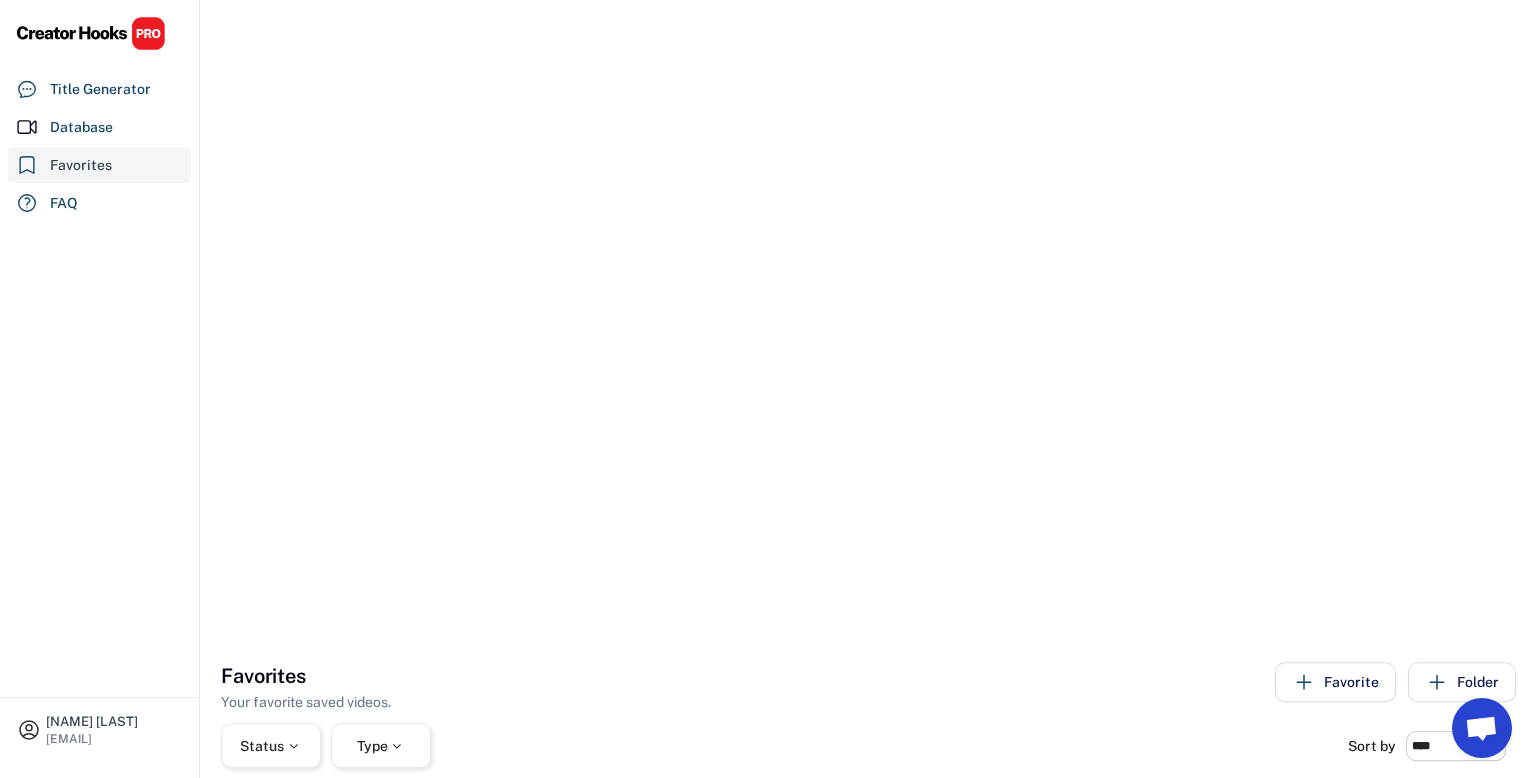 scroll, scrollTop: 0, scrollLeft: 0, axis: both 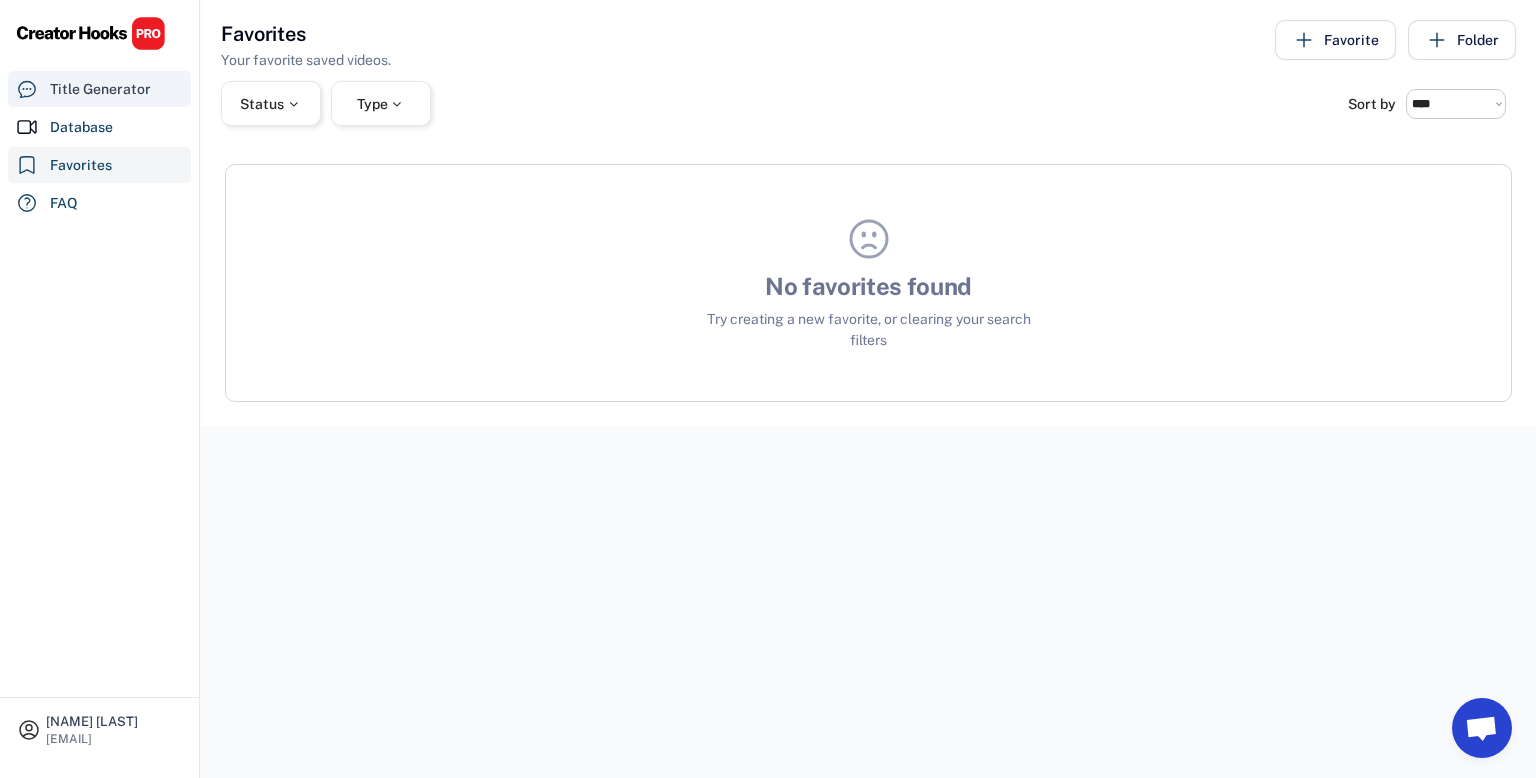 click on "Title Generator" at bounding box center [100, 89] 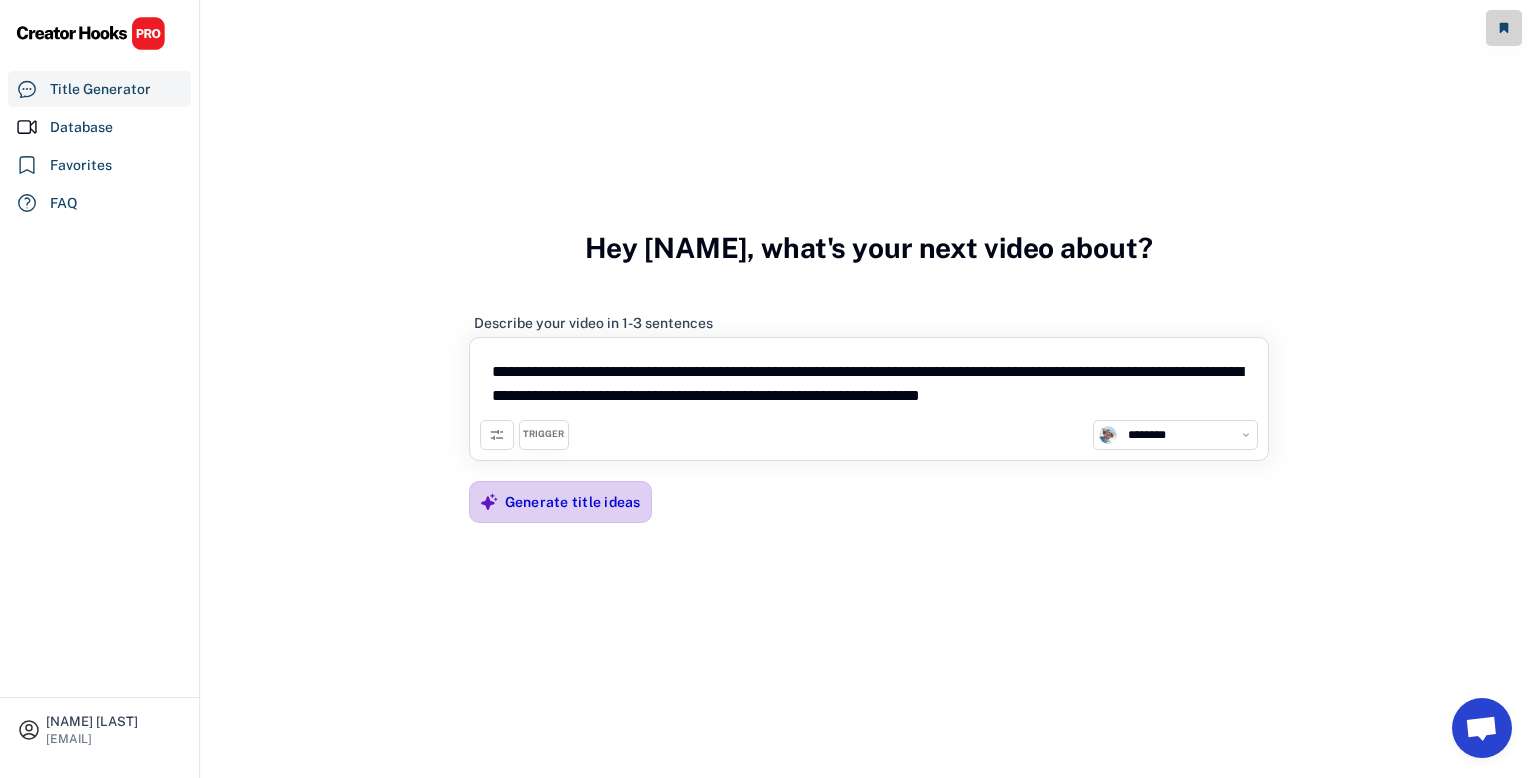 click on "Generate title ideas" at bounding box center [573, 502] 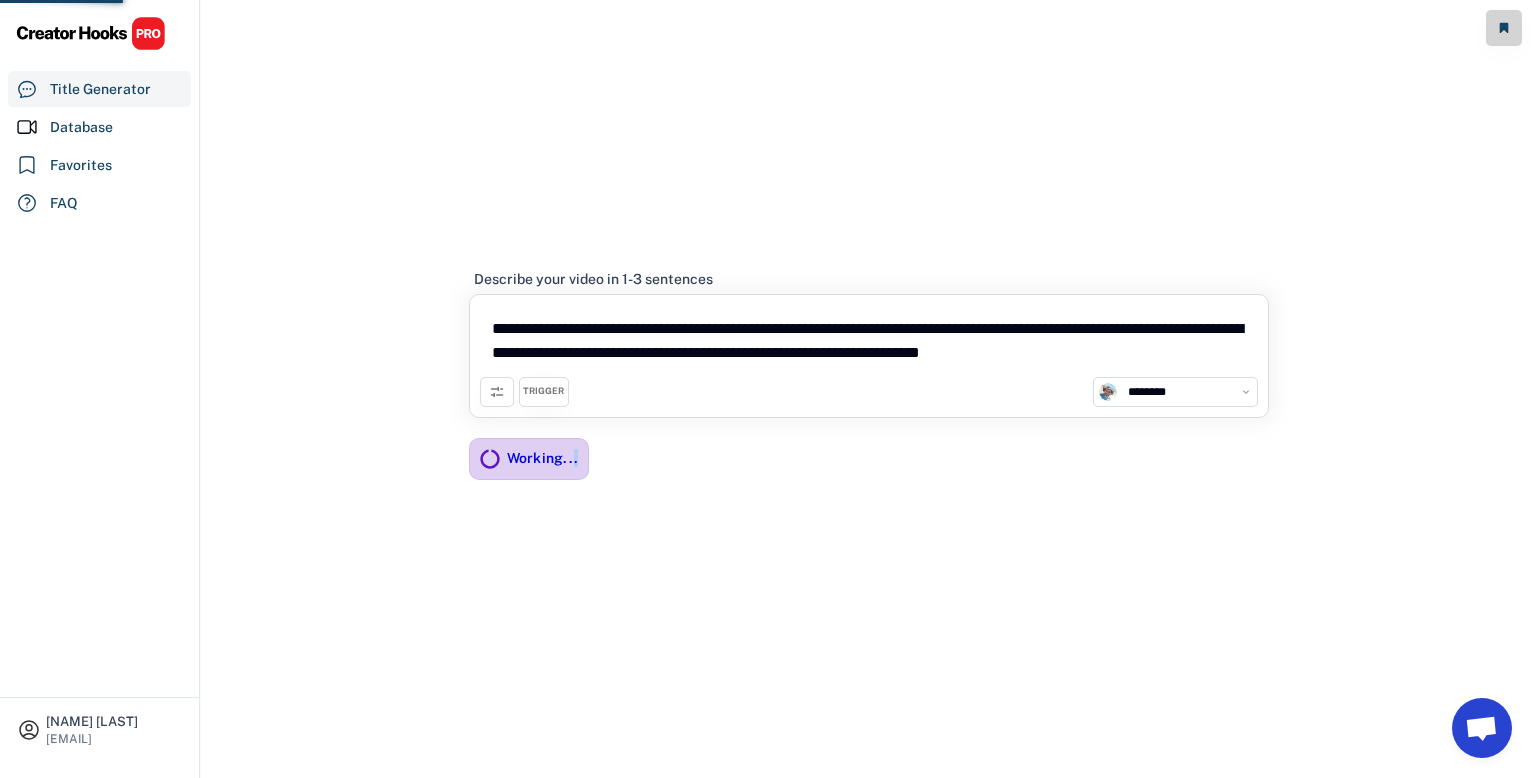click on "**********" at bounding box center [869, 384] 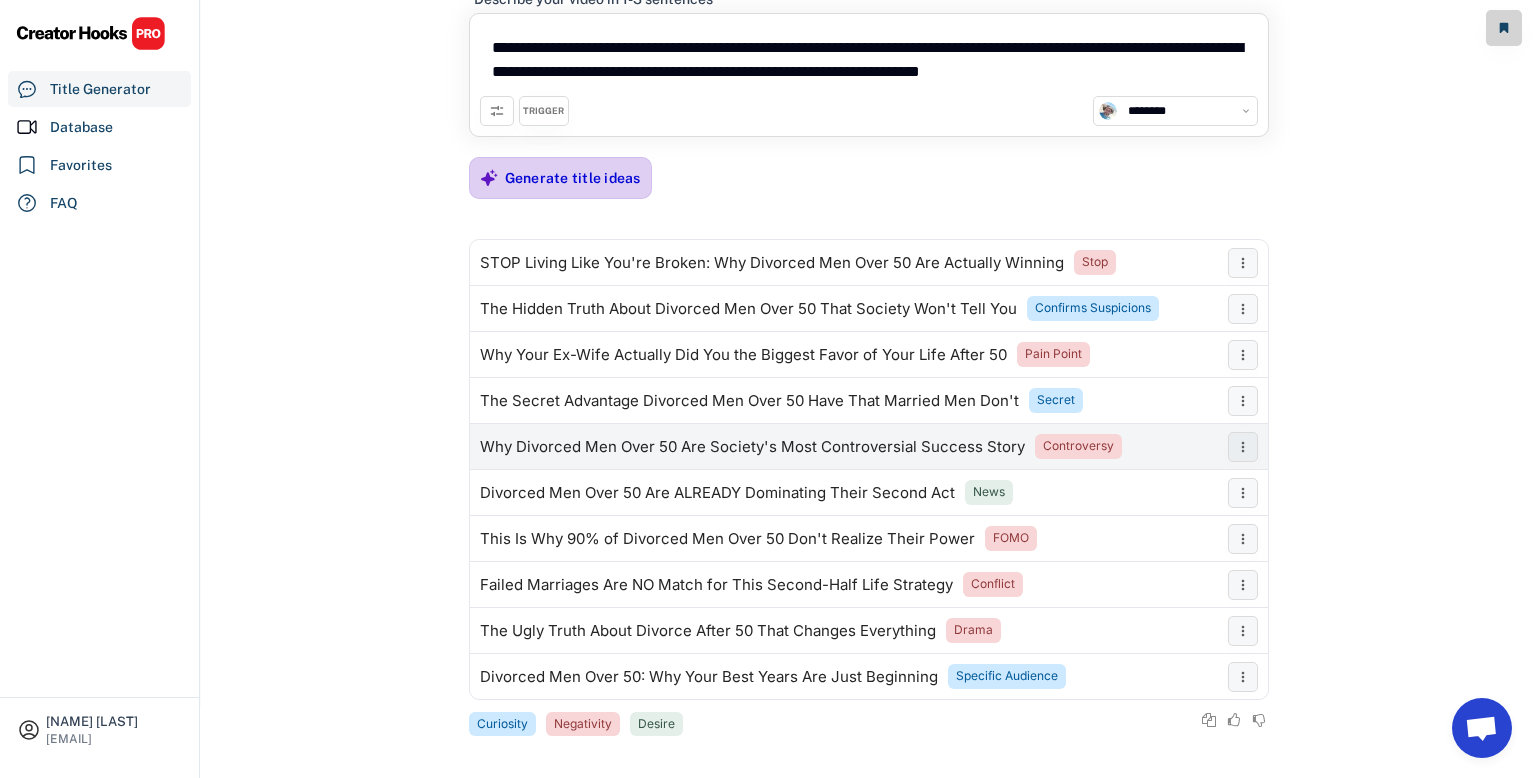 scroll, scrollTop: 81, scrollLeft: 0, axis: vertical 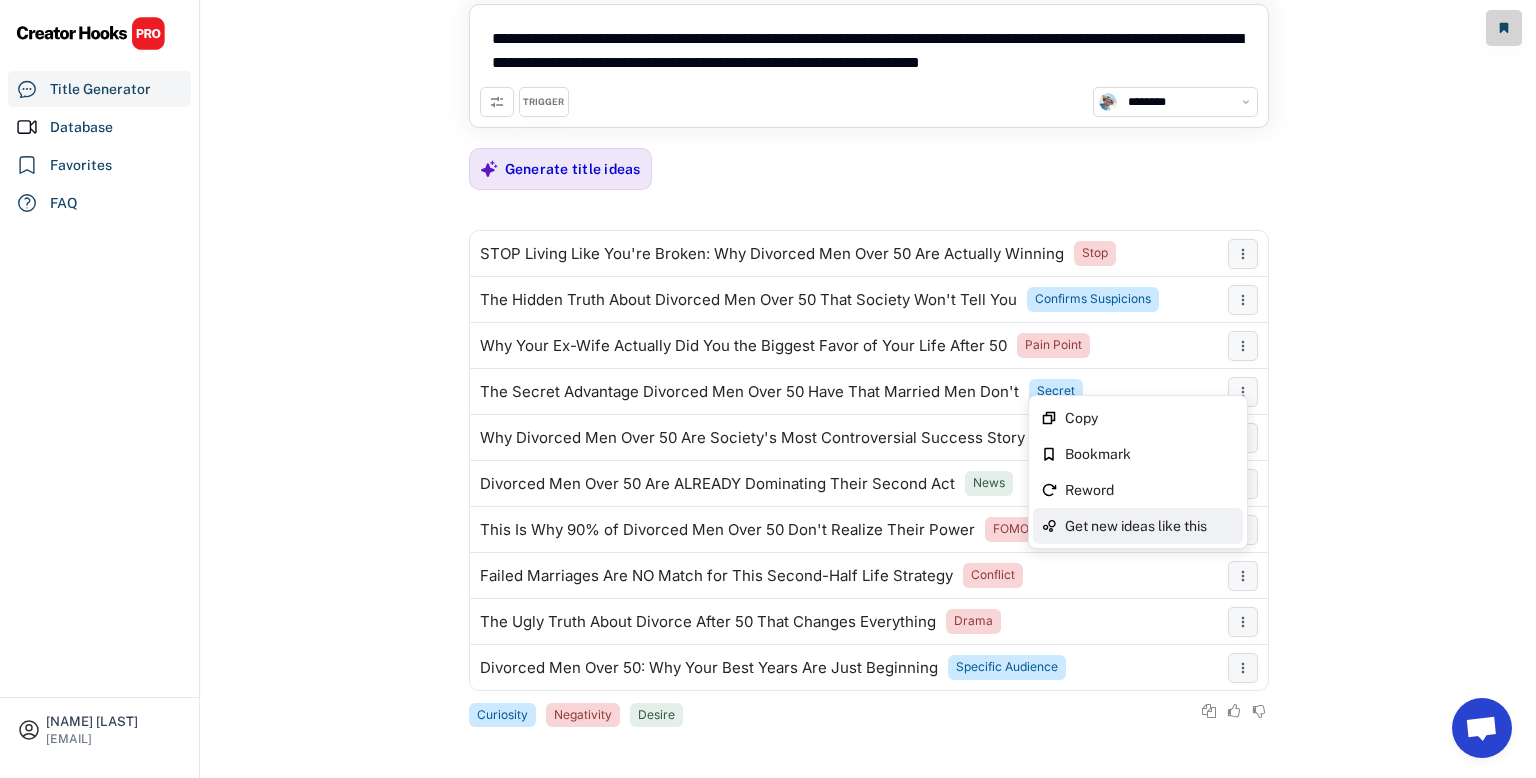 click on "Get new ideas like this" at bounding box center (0, 0) 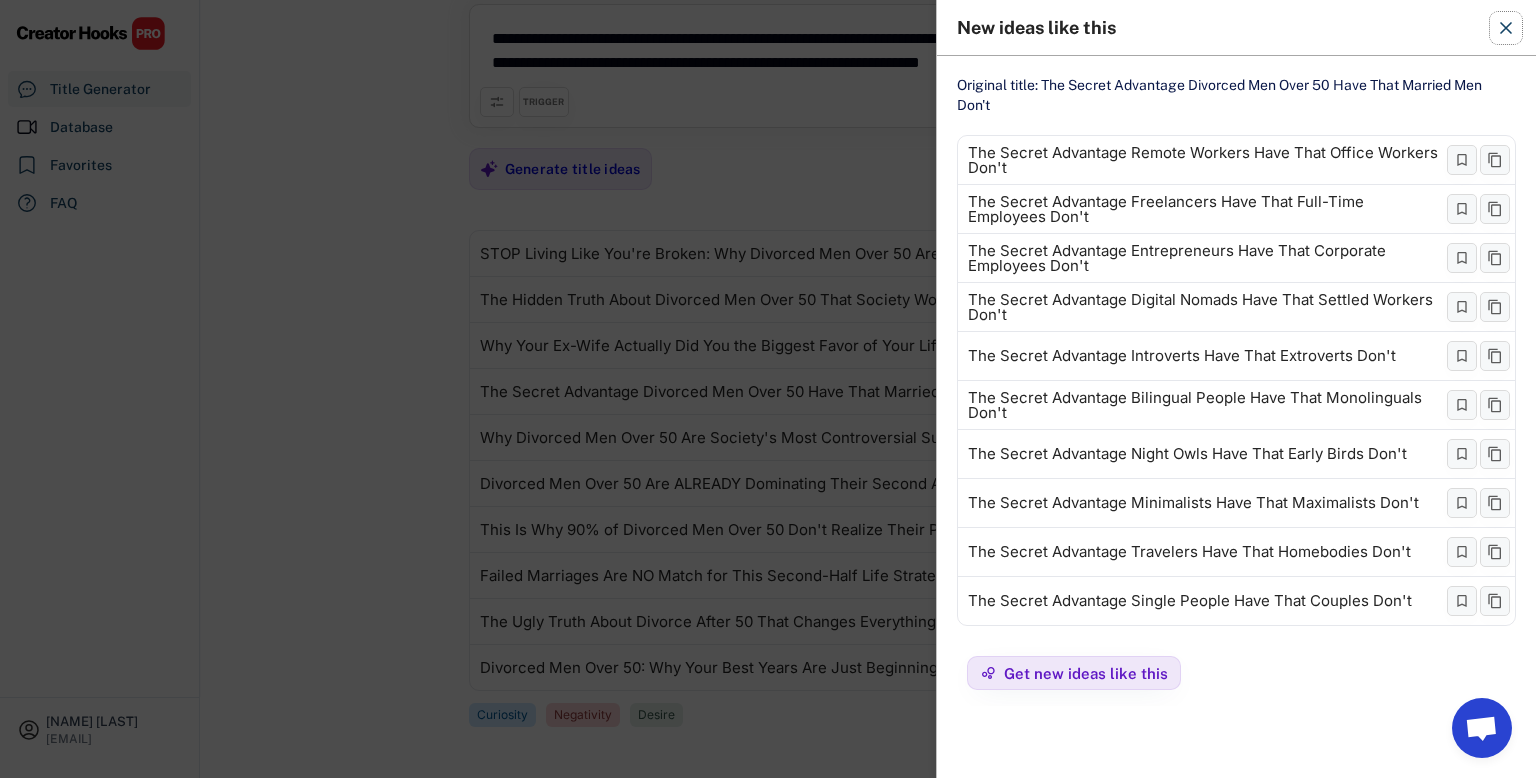 click at bounding box center (1506, 28) 